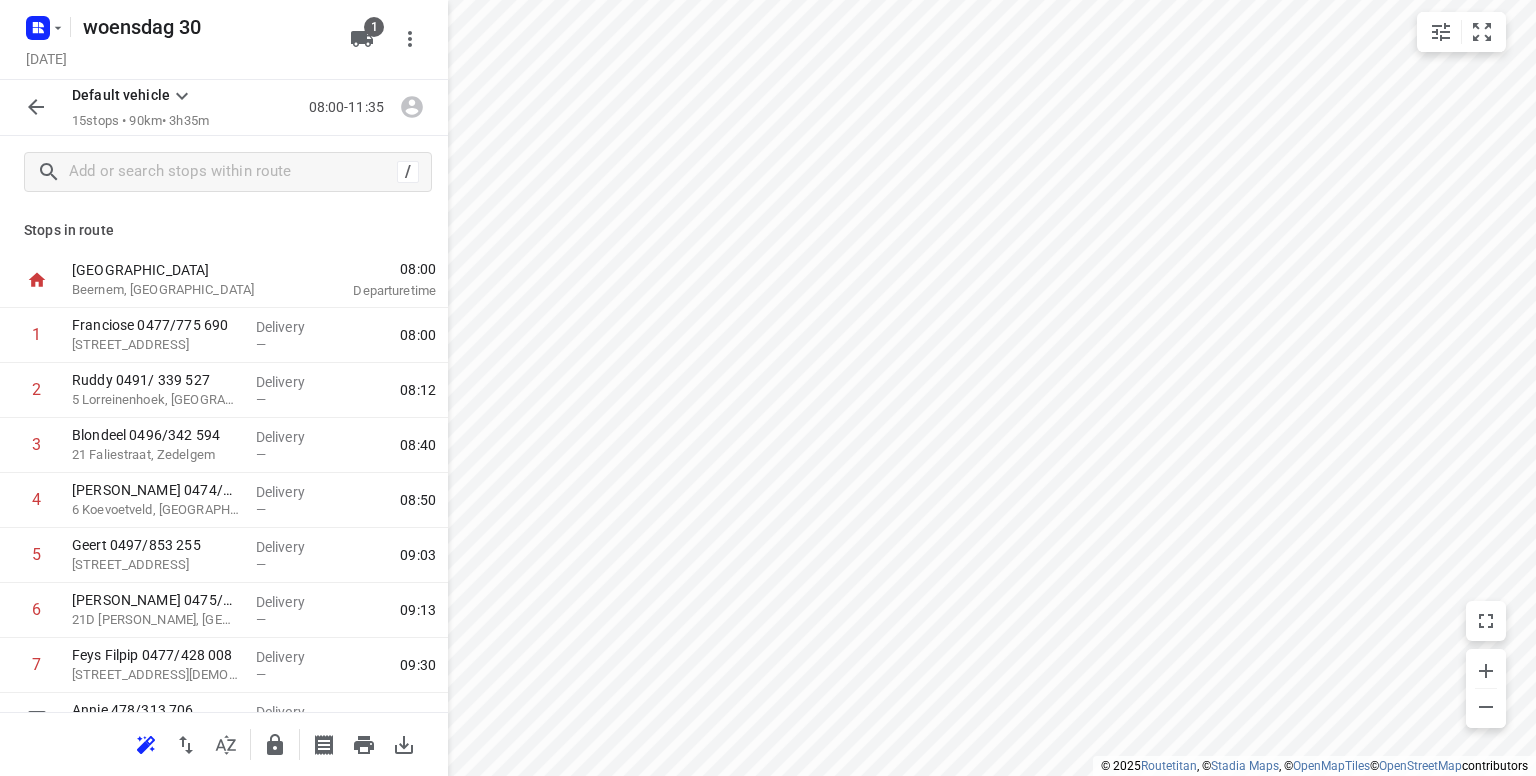 scroll, scrollTop: 0, scrollLeft: 0, axis: both 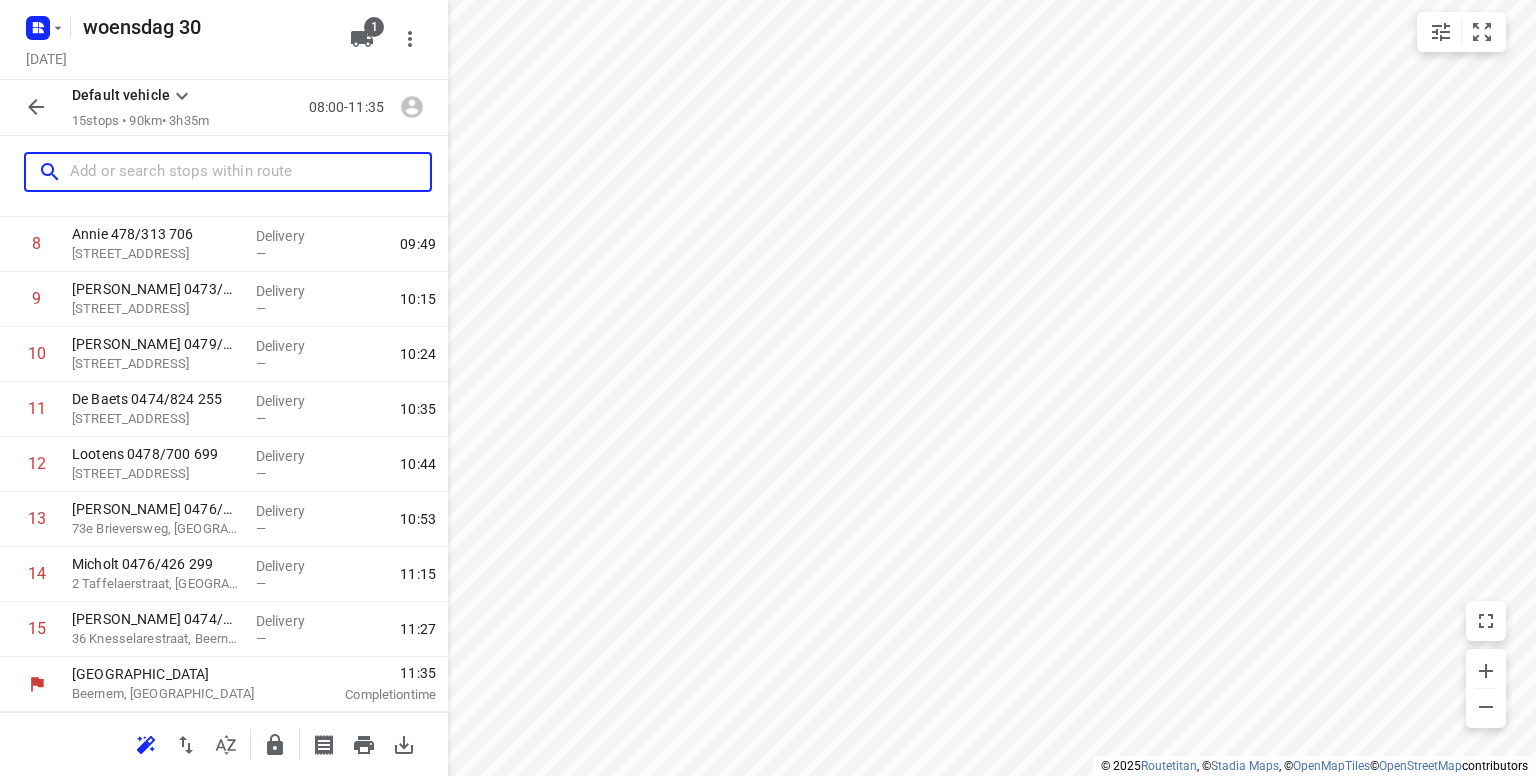 click at bounding box center (250, 172) 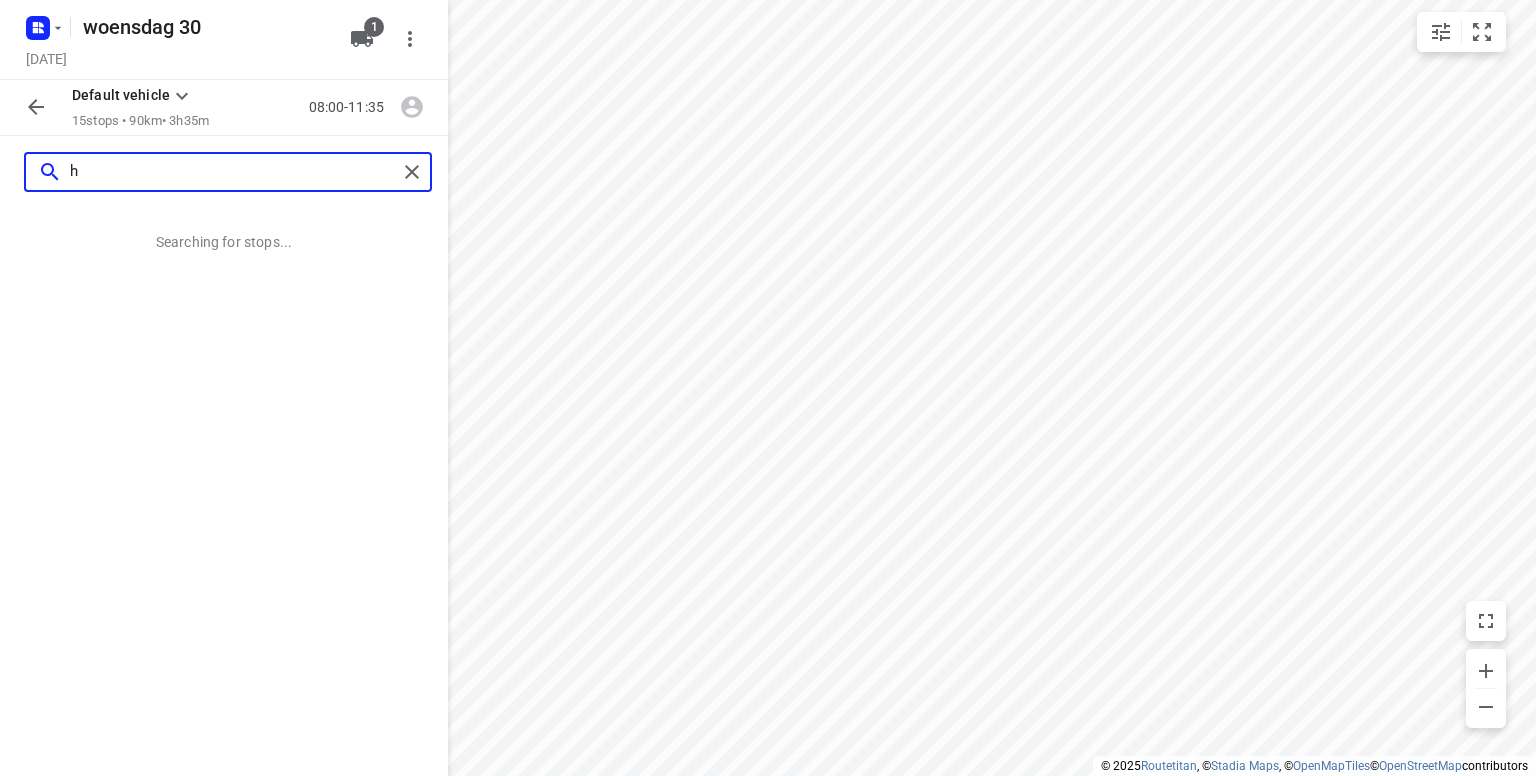 scroll, scrollTop: 0, scrollLeft: 0, axis: both 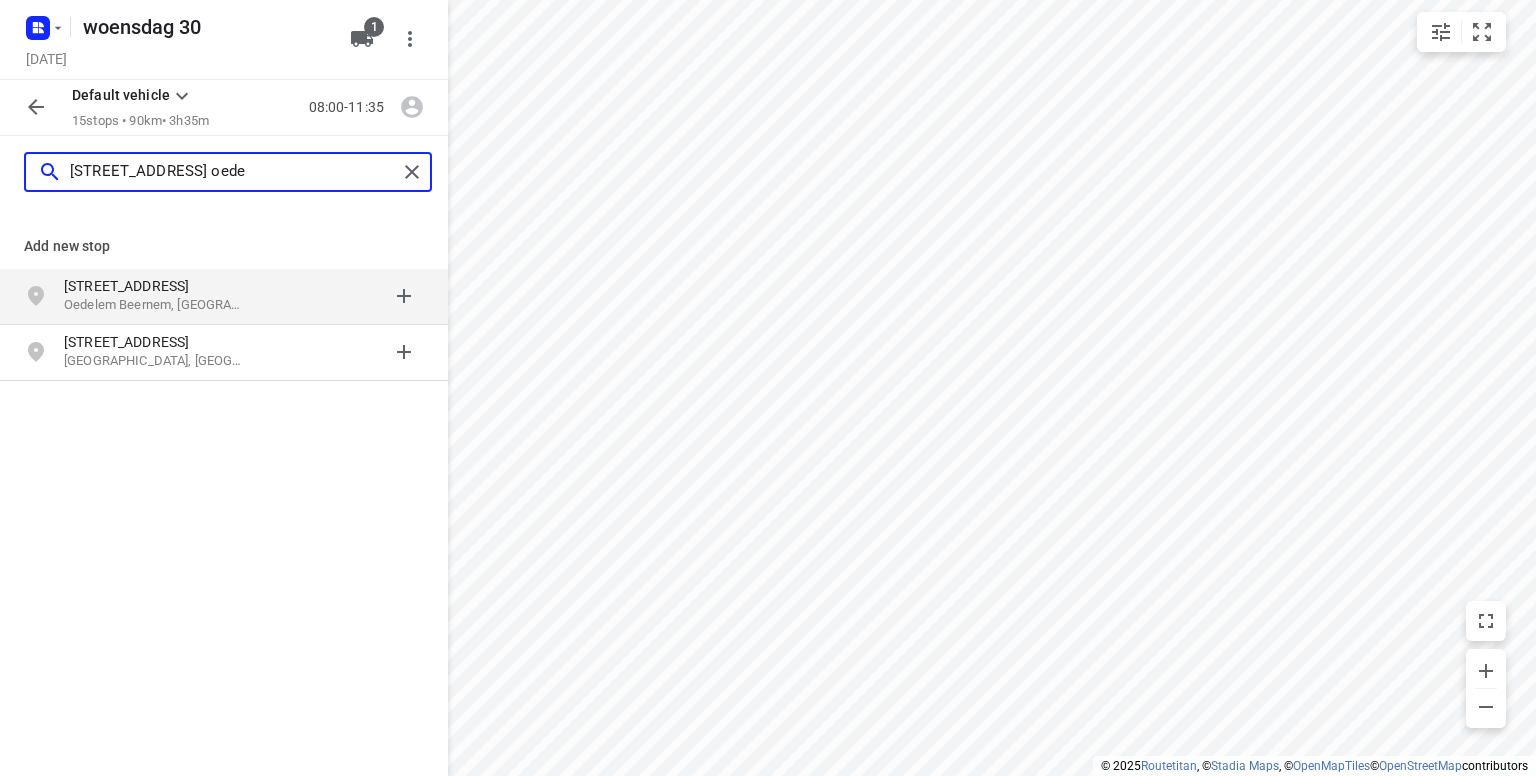 type on "[STREET_ADDRESS] oede" 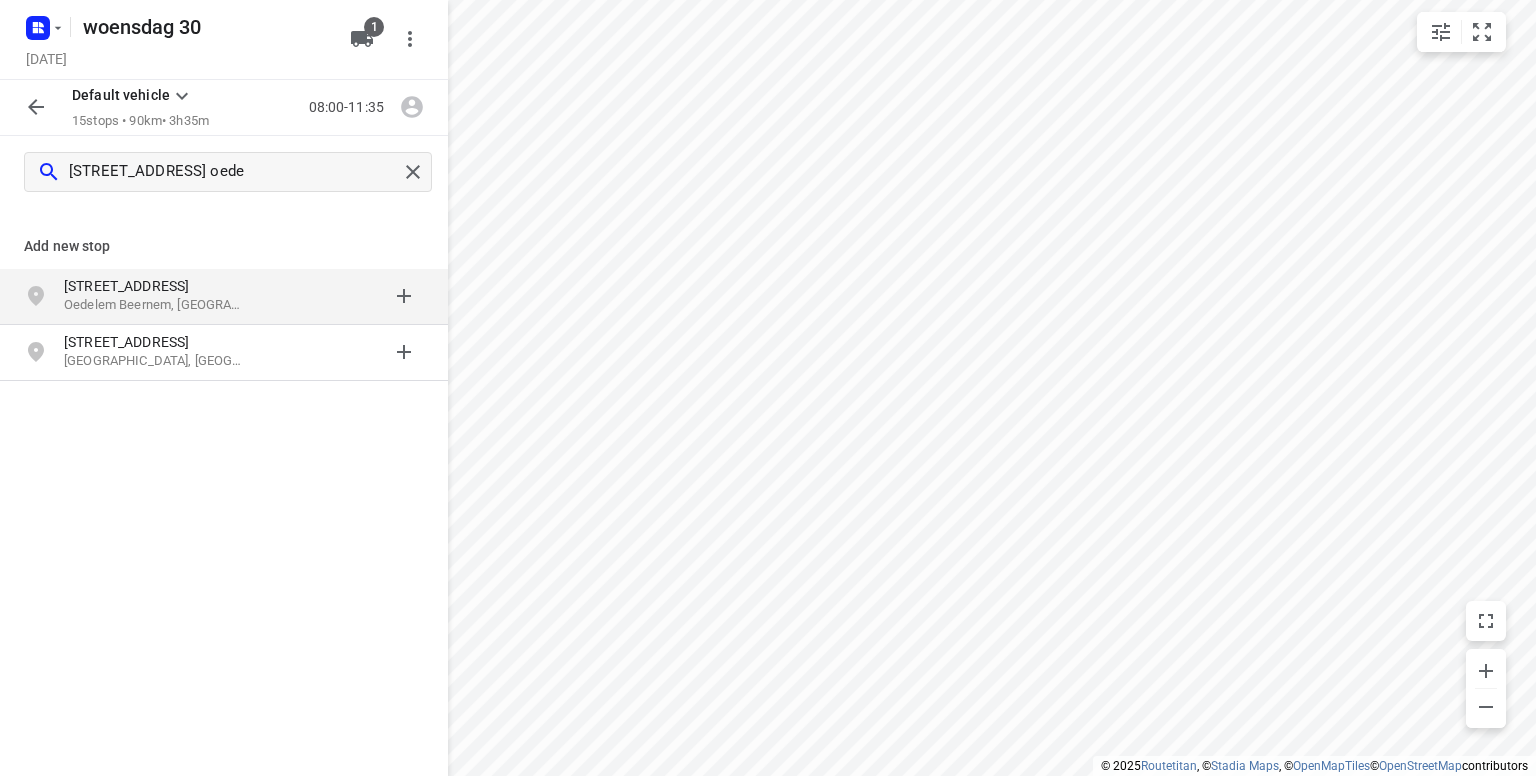 click on "[STREET_ADDRESS]" at bounding box center [156, 286] 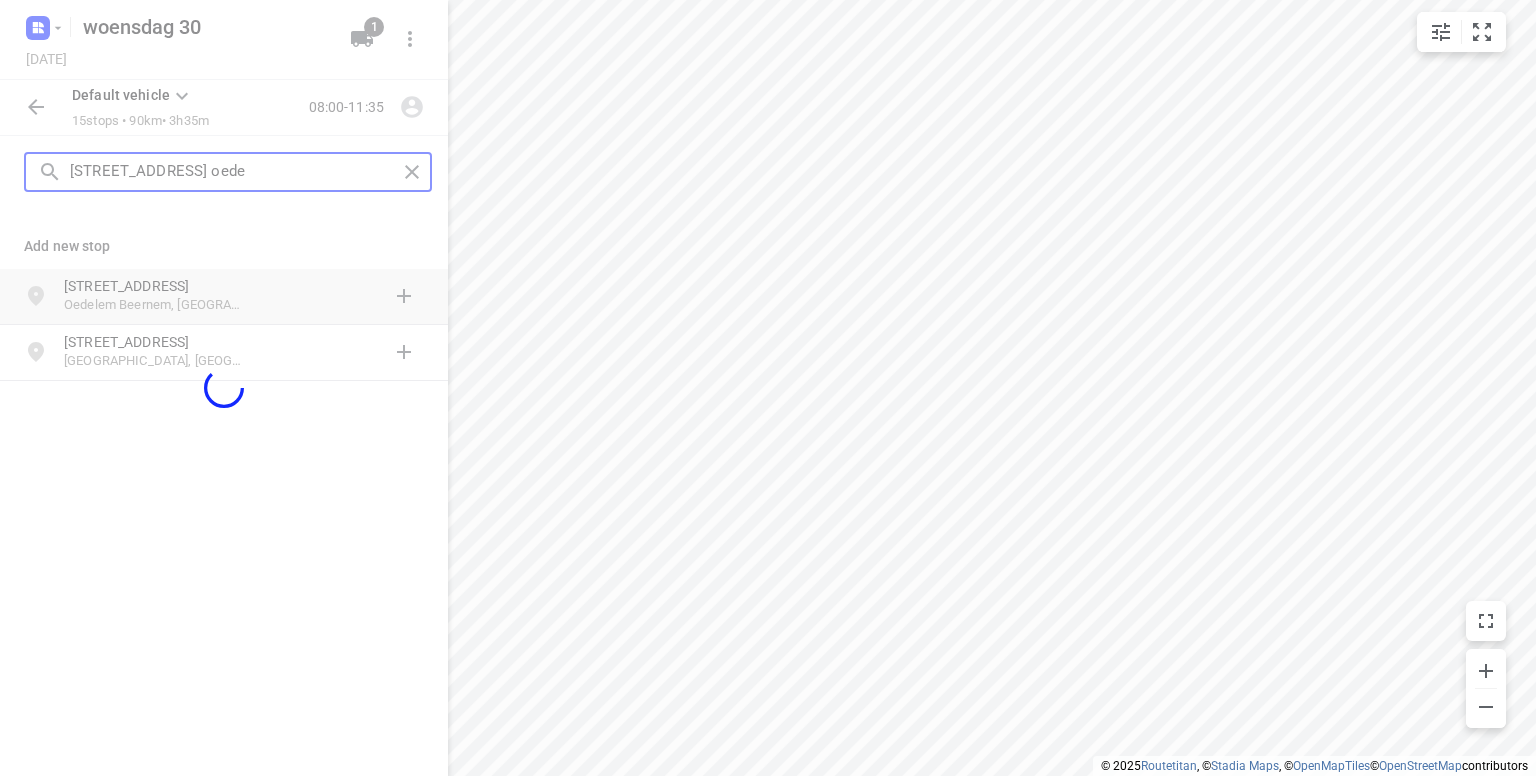 type 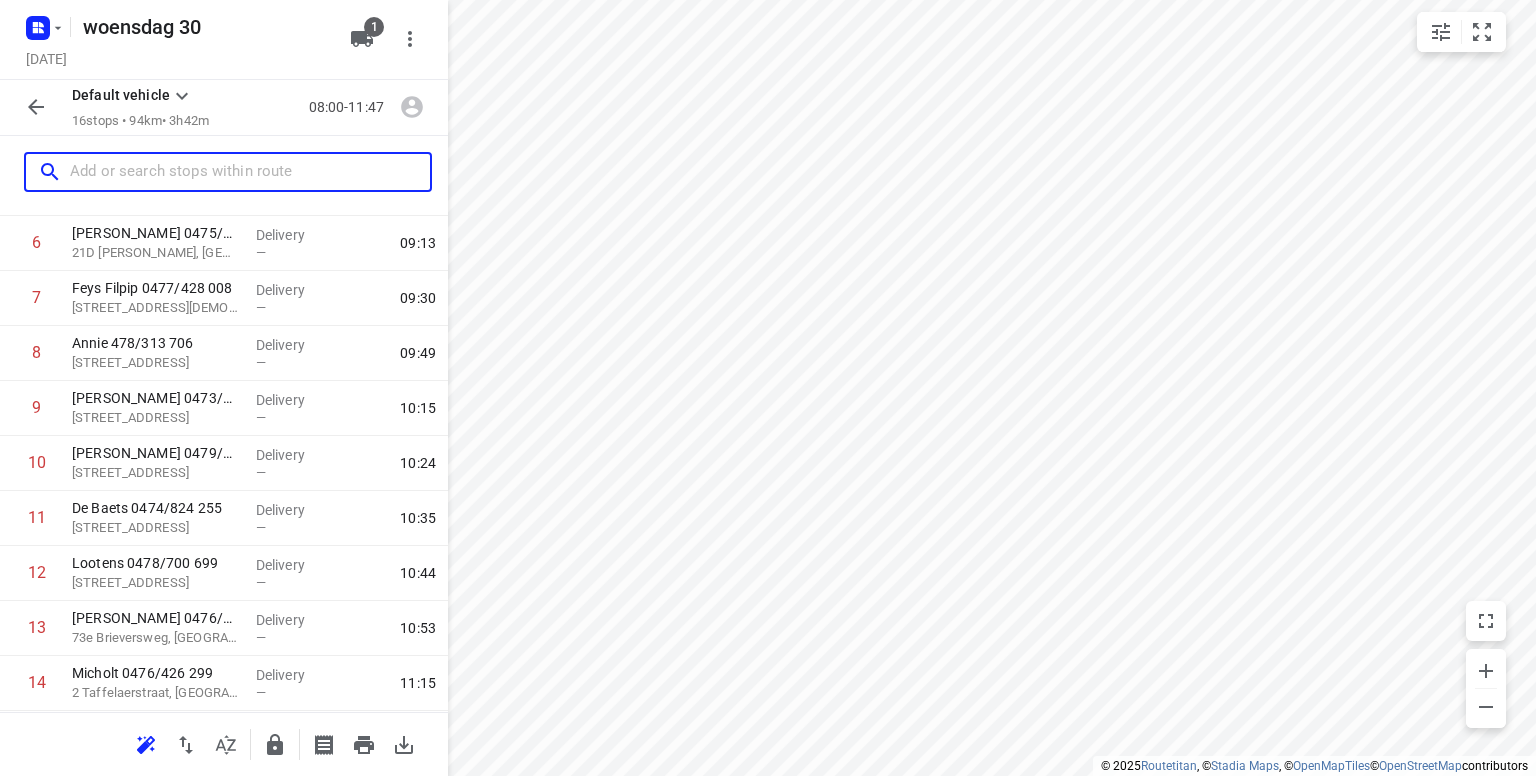 scroll, scrollTop: 530, scrollLeft: 0, axis: vertical 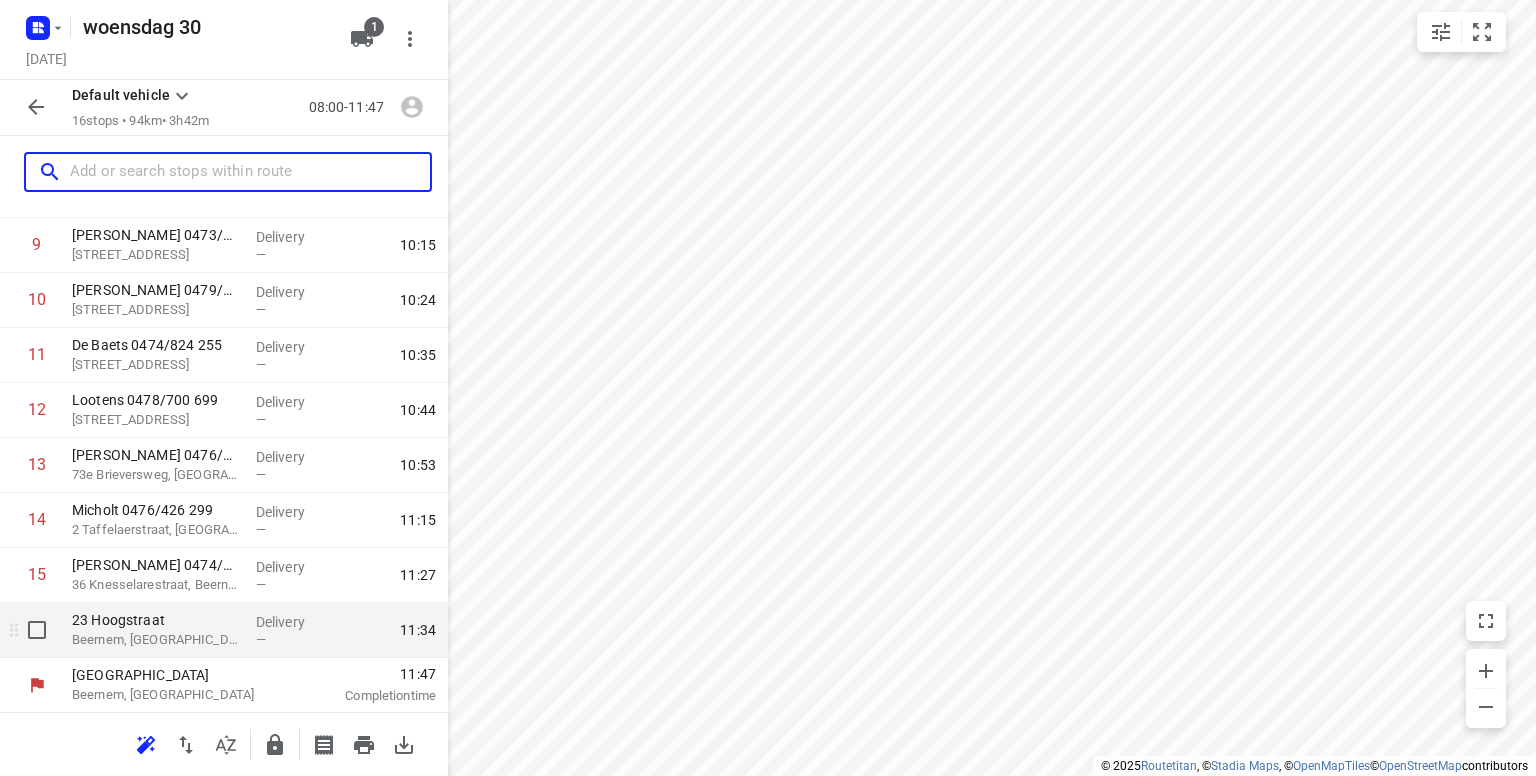 click on "Beernem, [GEOGRAPHIC_DATA]" at bounding box center [156, 640] 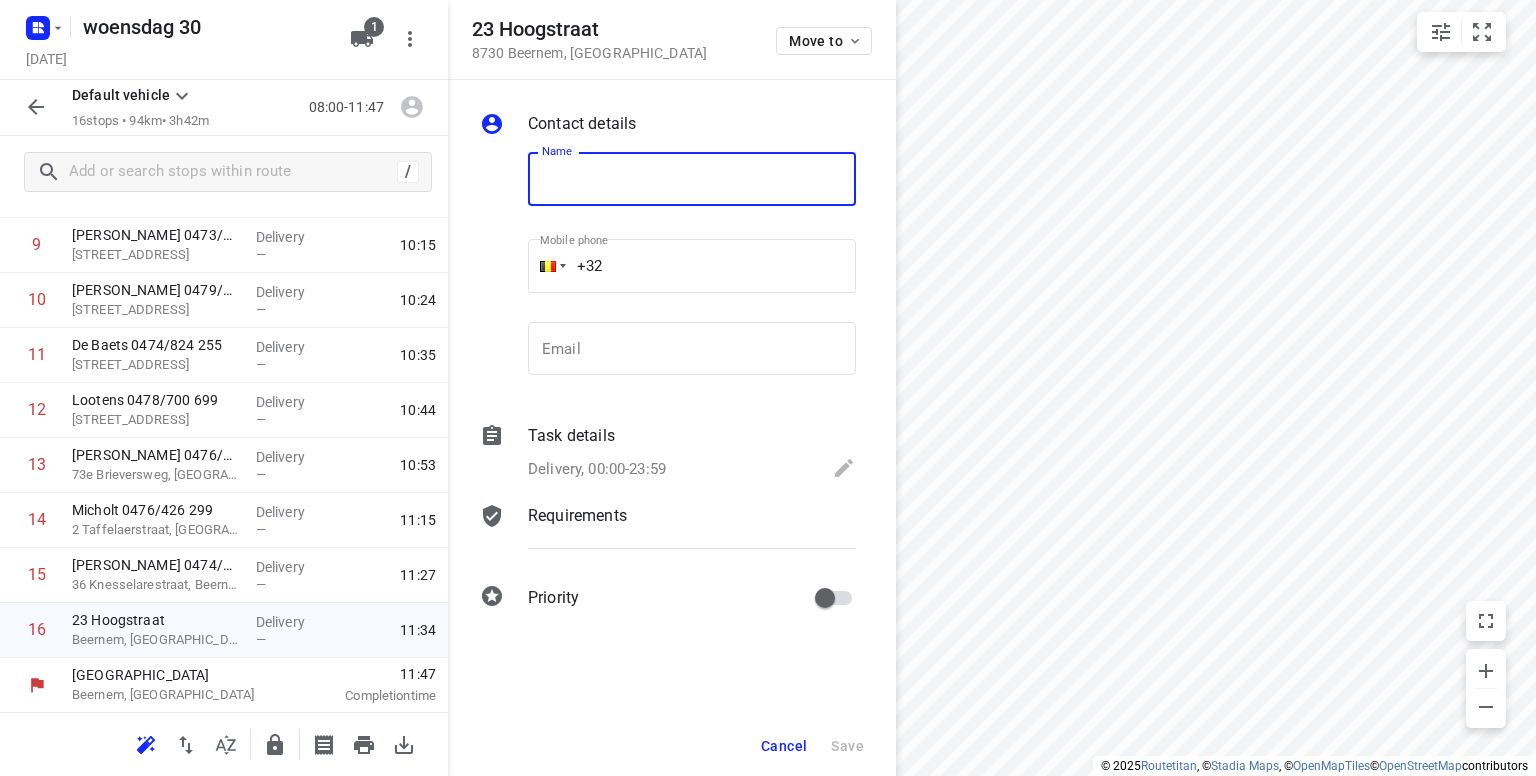 click at bounding box center [692, 179] 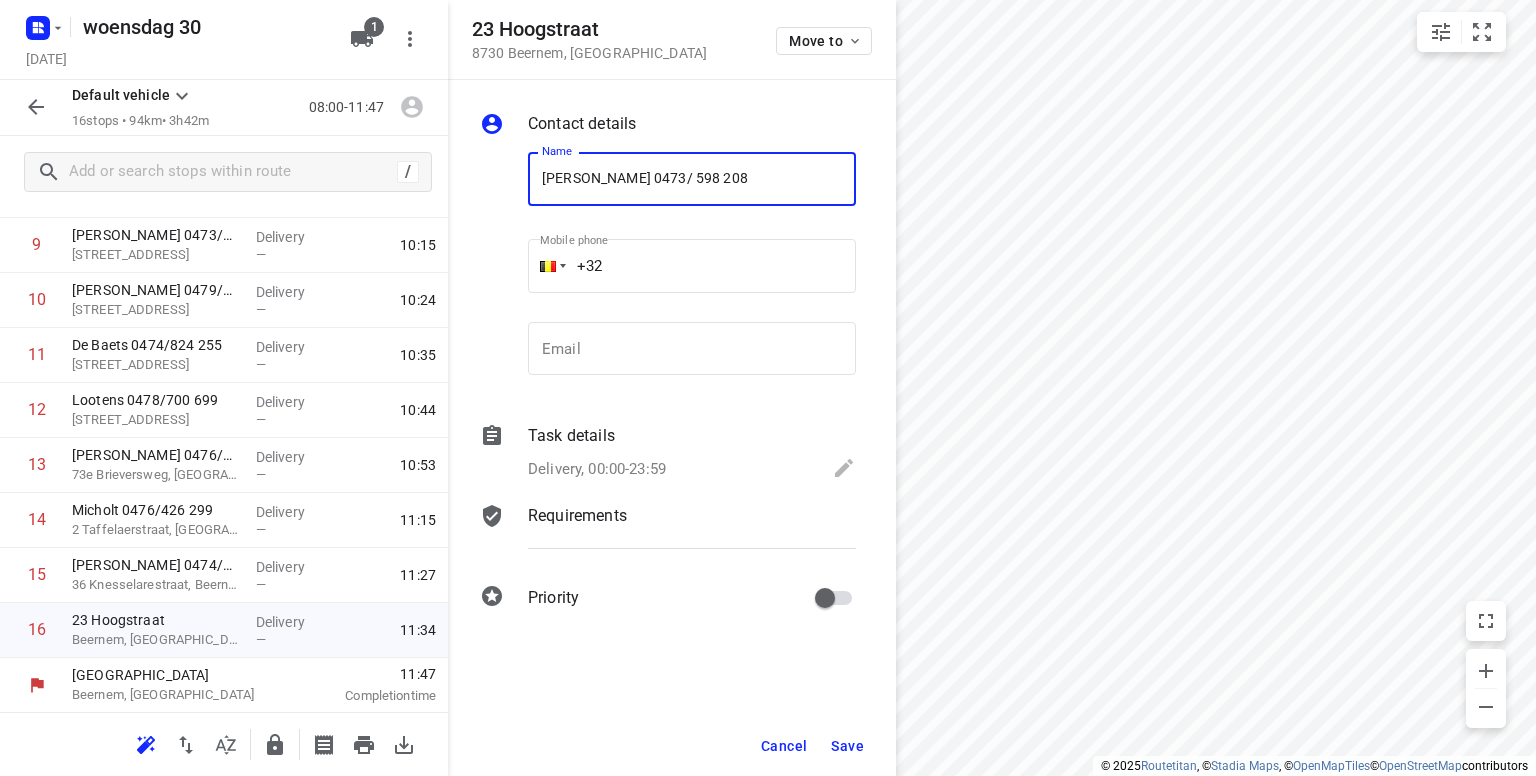 type on "[PERSON_NAME] 0473/ 598 208" 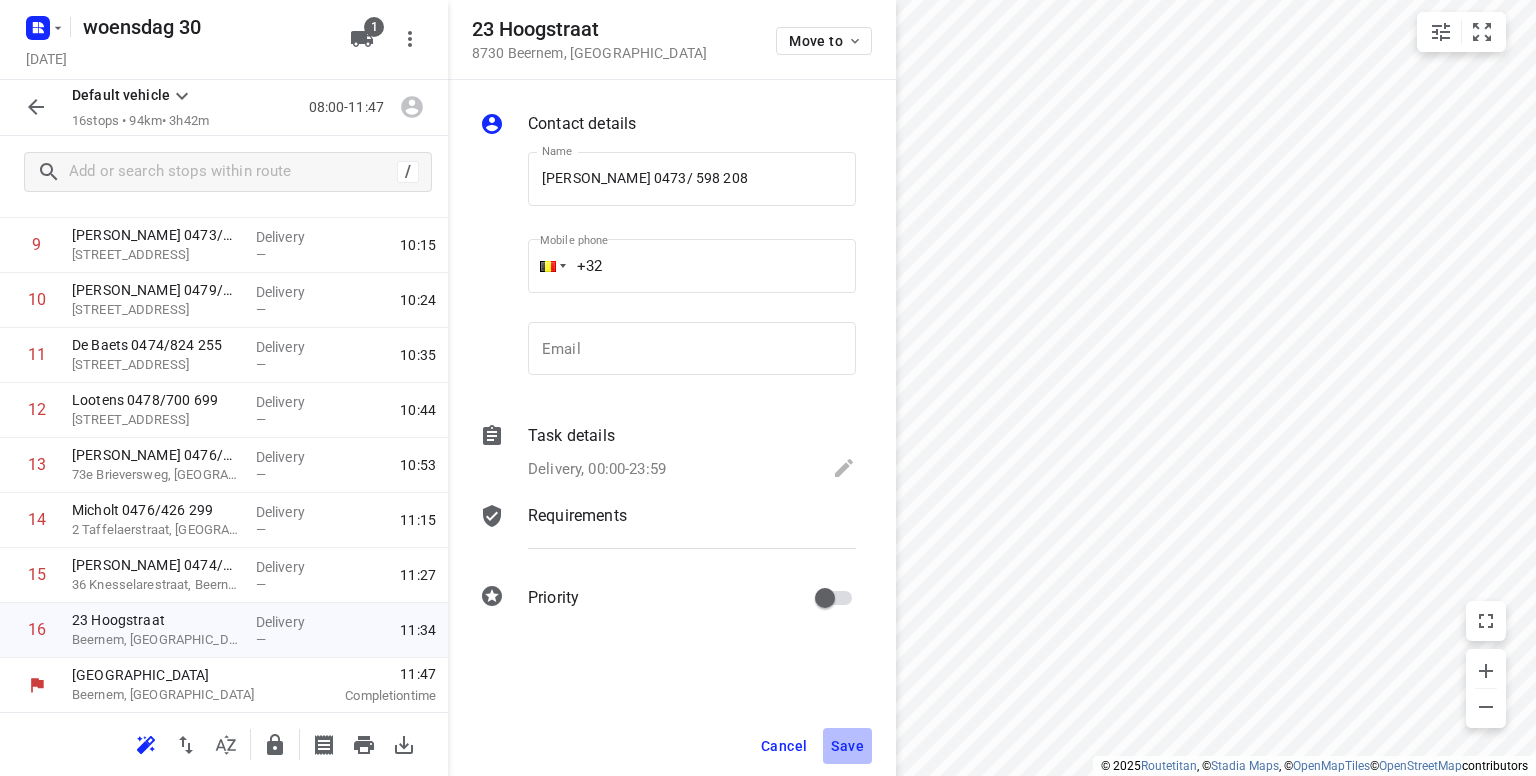 click on "Save" at bounding box center (847, 746) 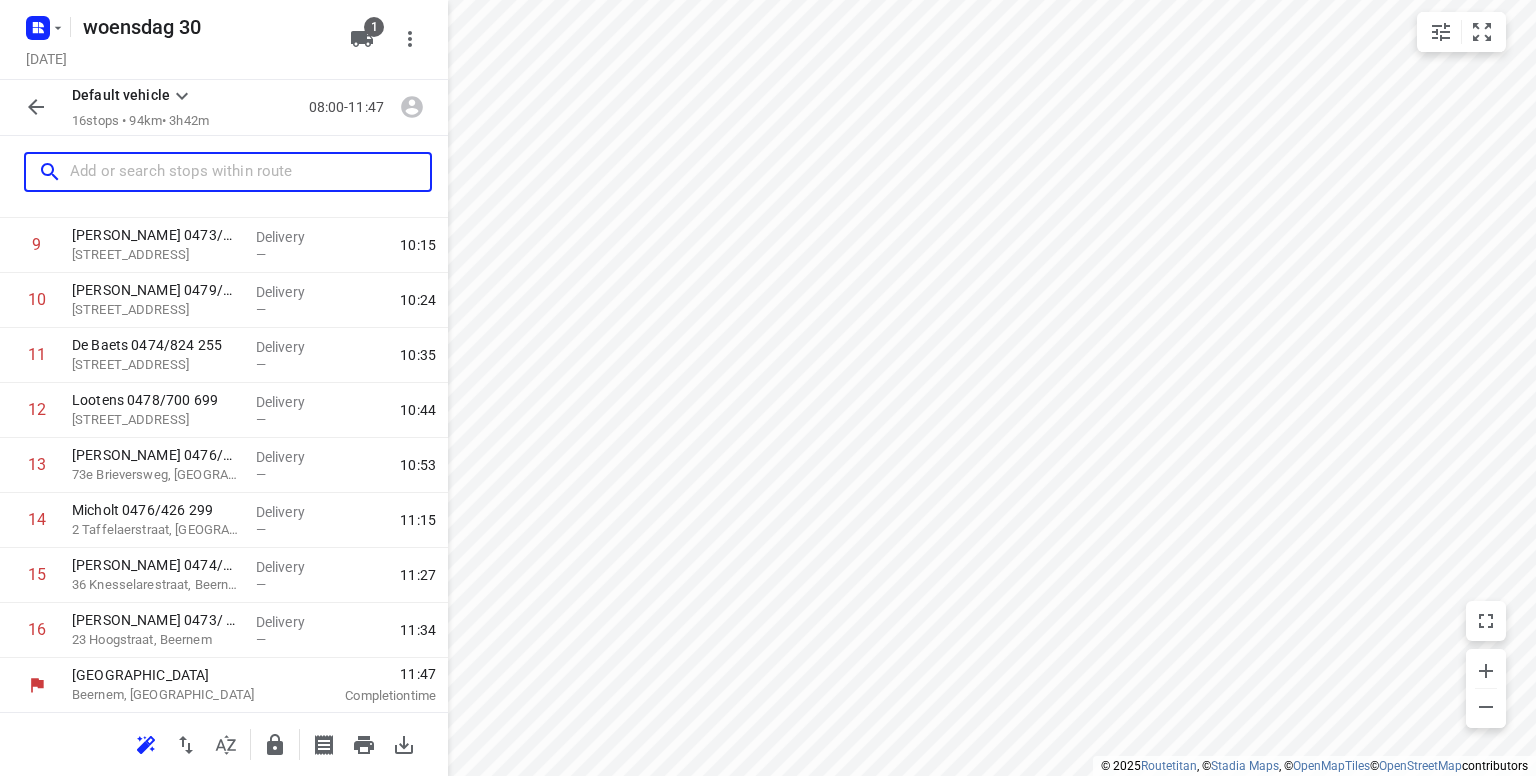 click at bounding box center (250, 172) 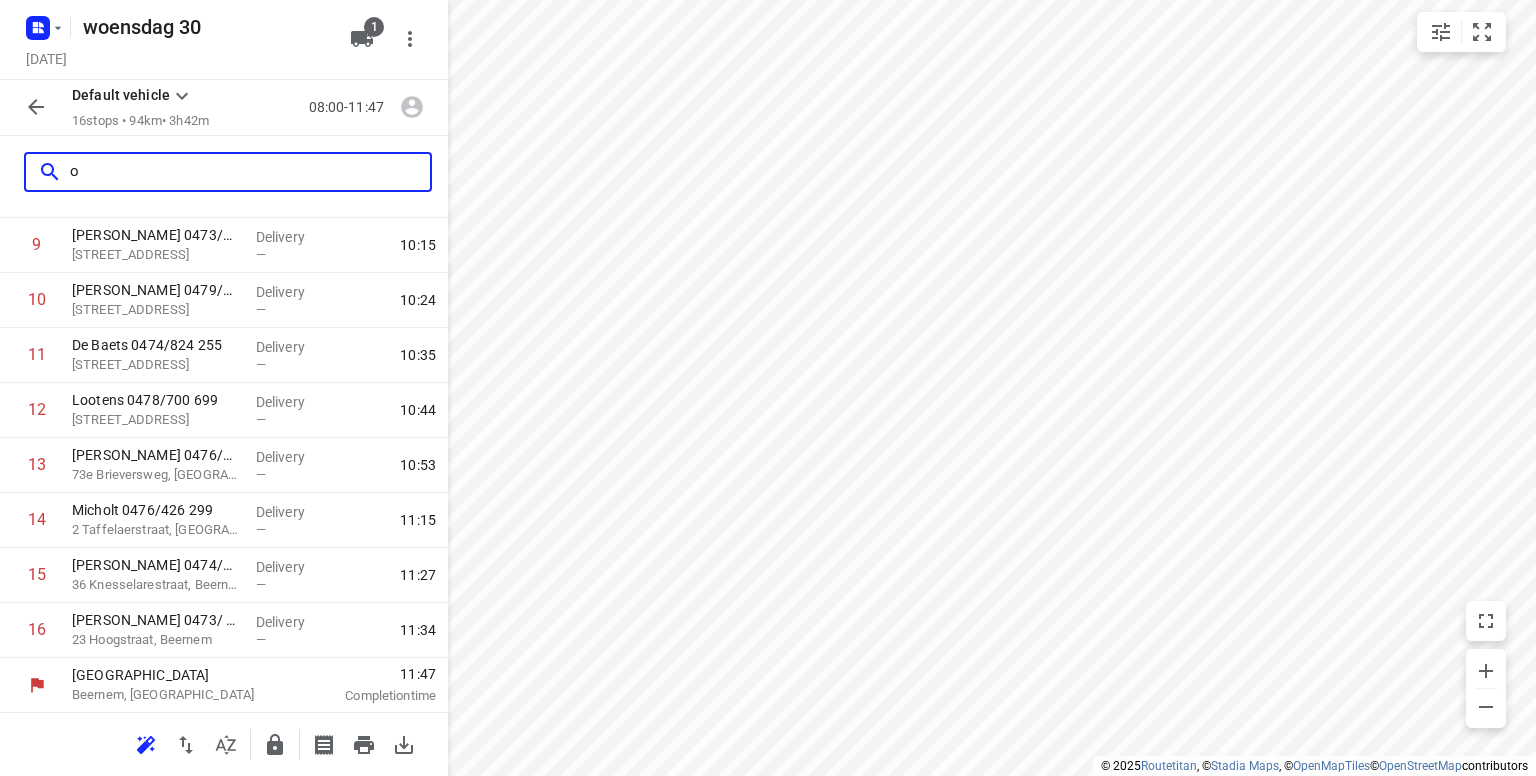 scroll, scrollTop: 0, scrollLeft: 0, axis: both 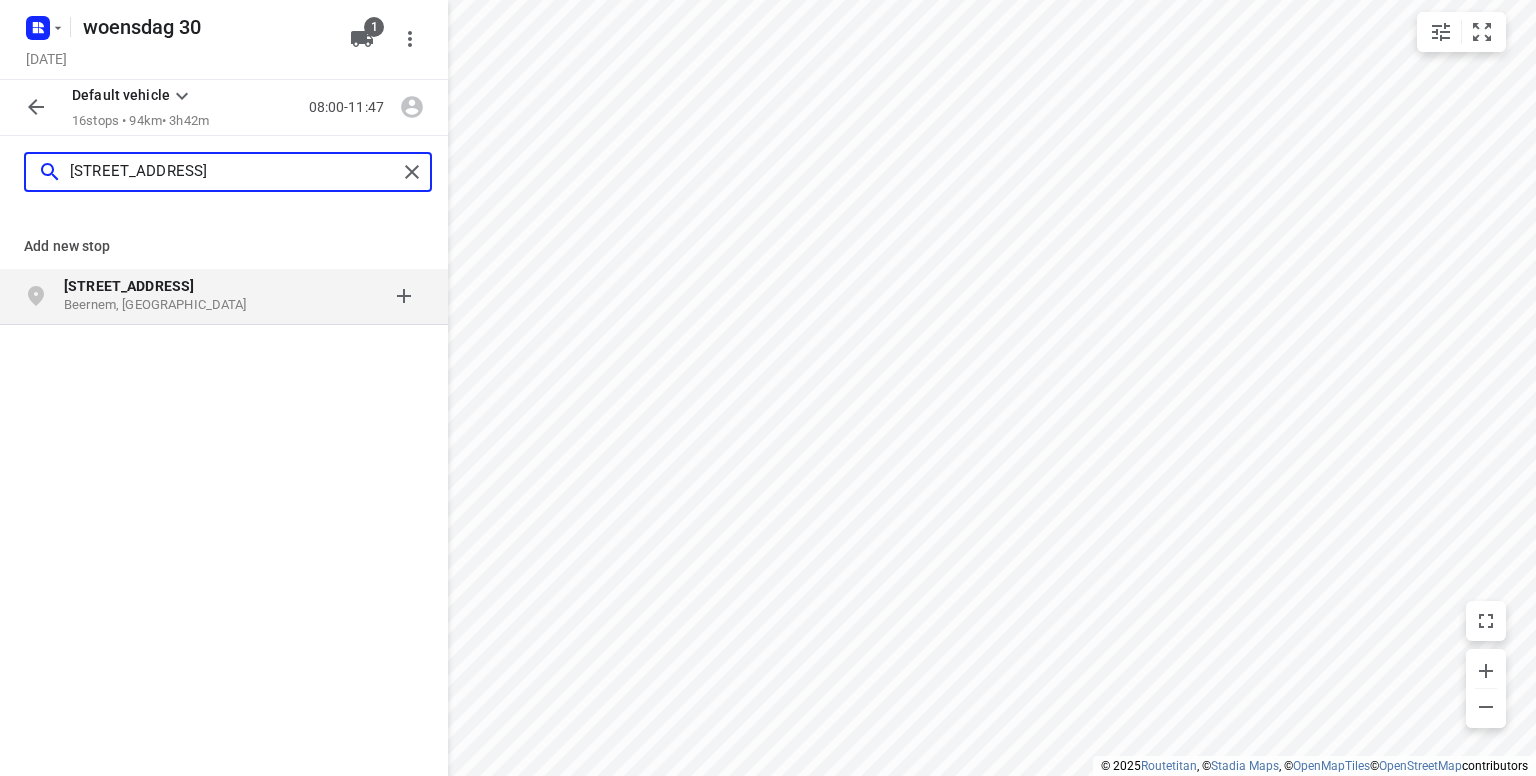 type on "[STREET_ADDRESS]" 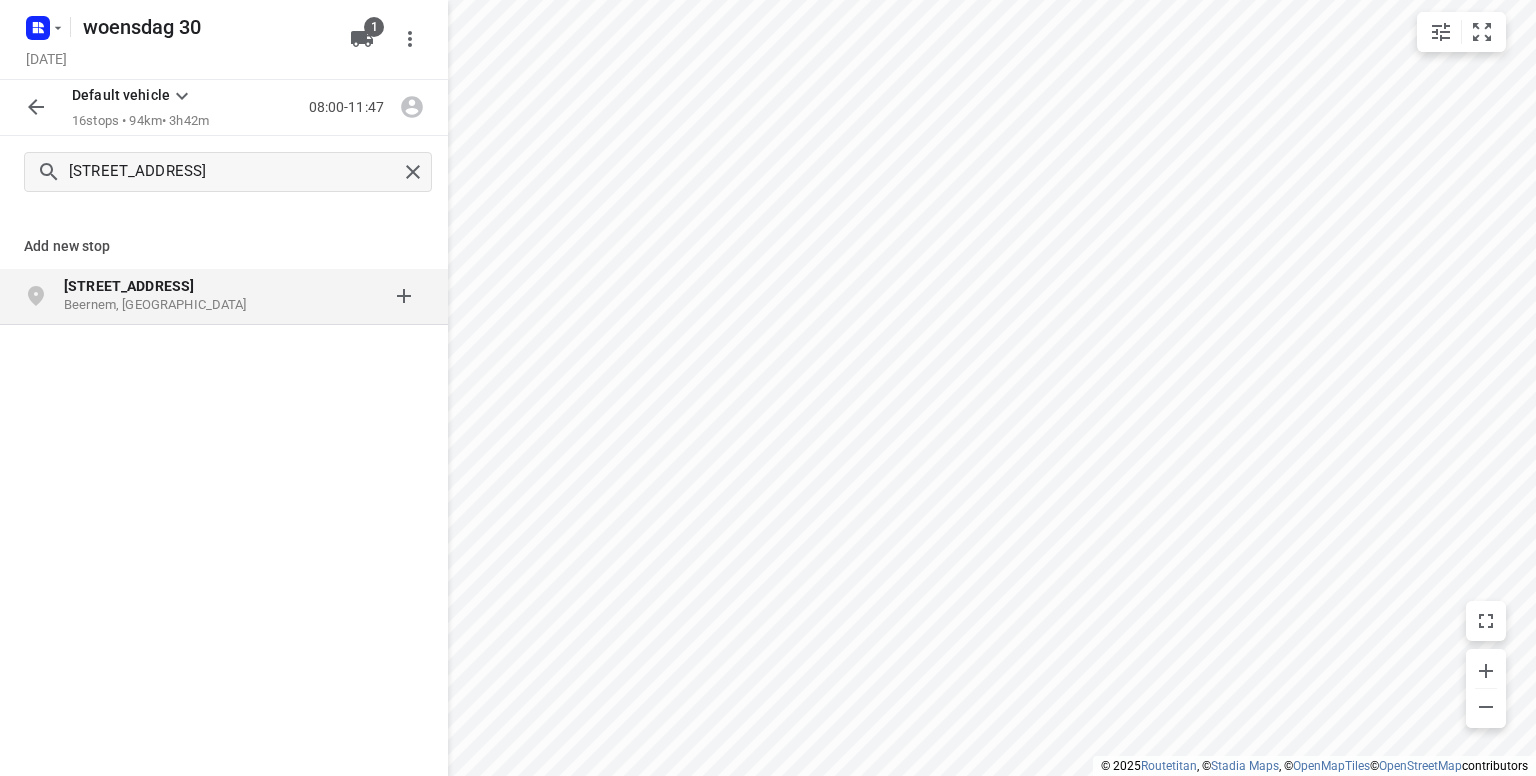 click on "[STREET_ADDRESS]" 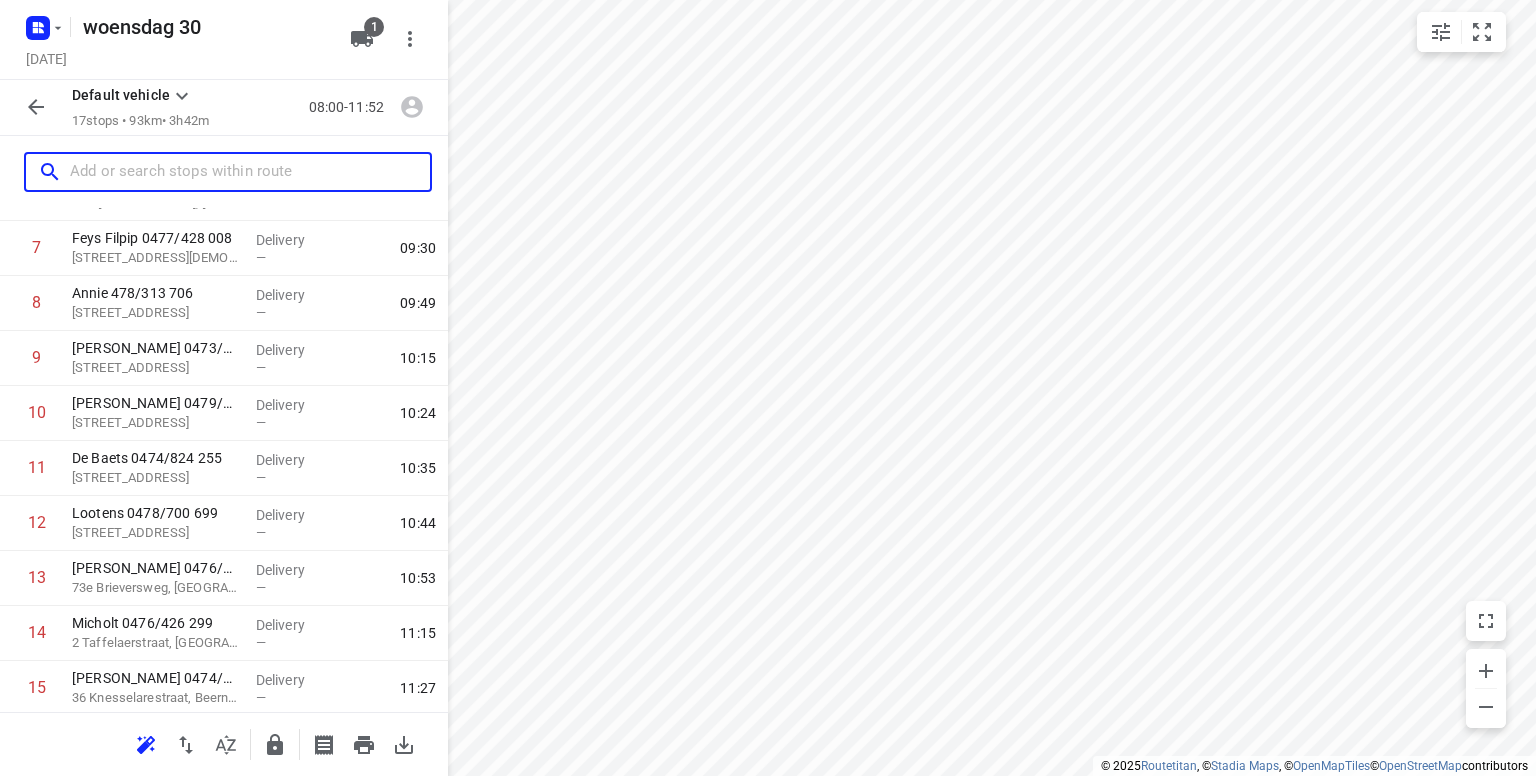 scroll, scrollTop: 585, scrollLeft: 0, axis: vertical 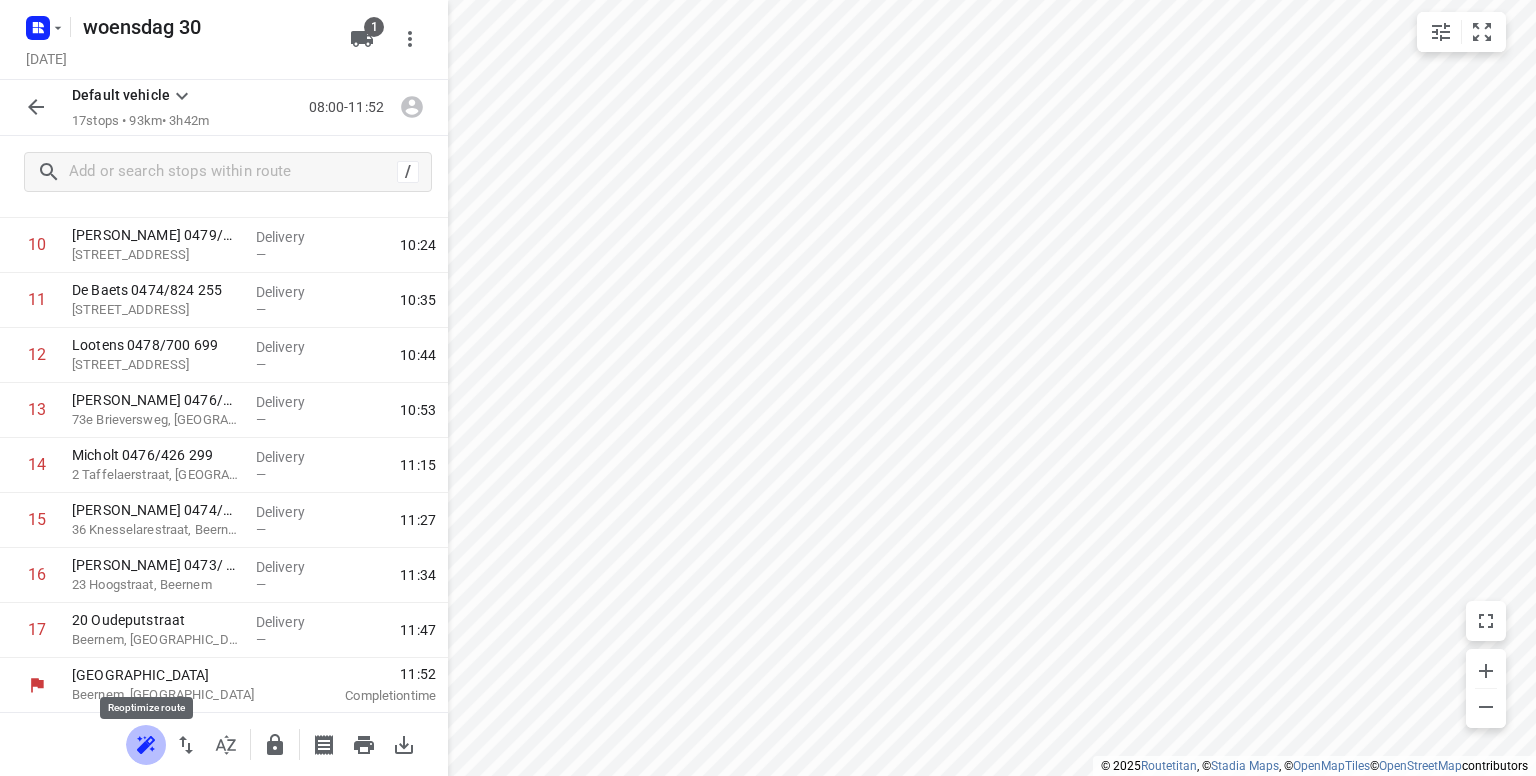 click 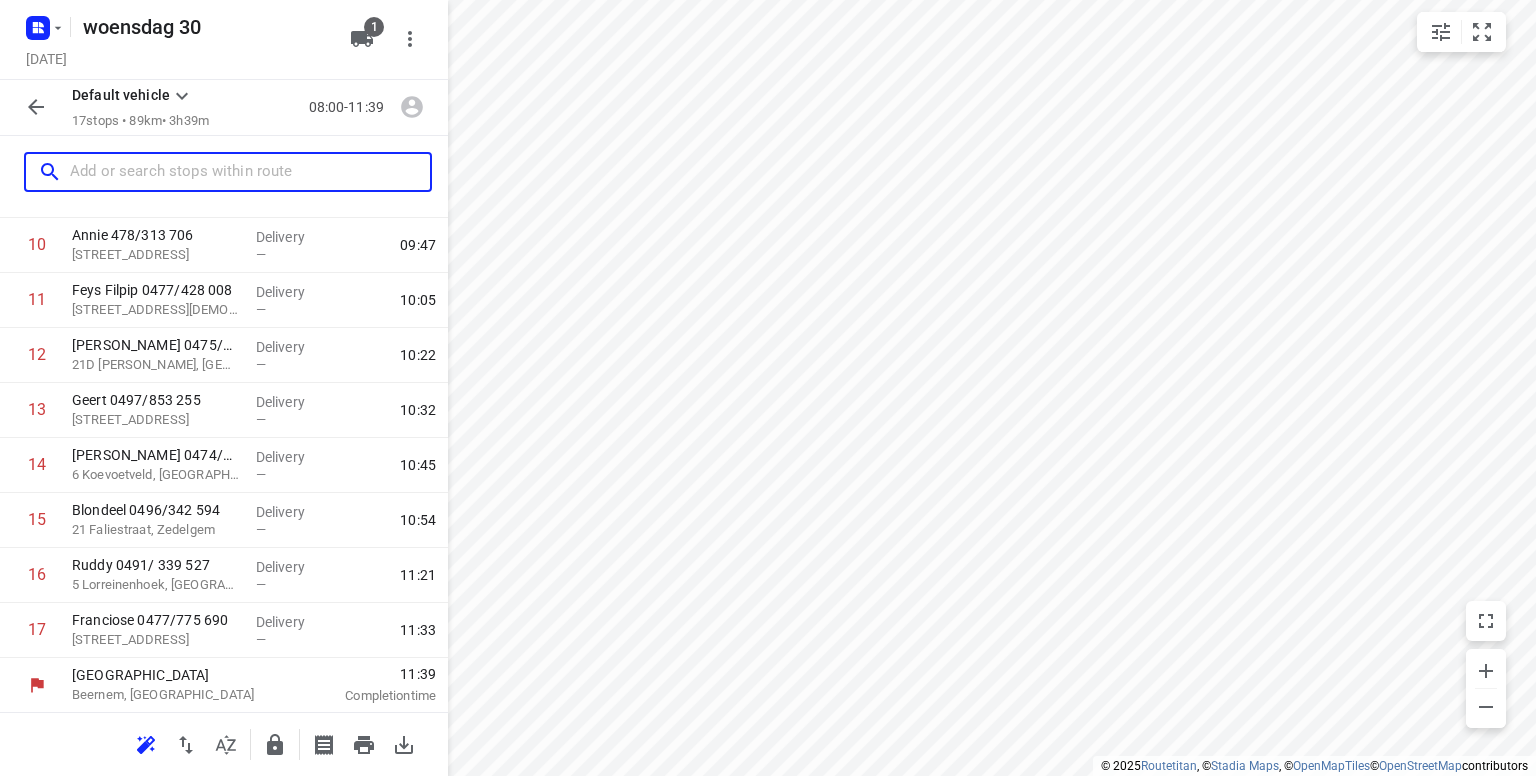 click at bounding box center [250, 172] 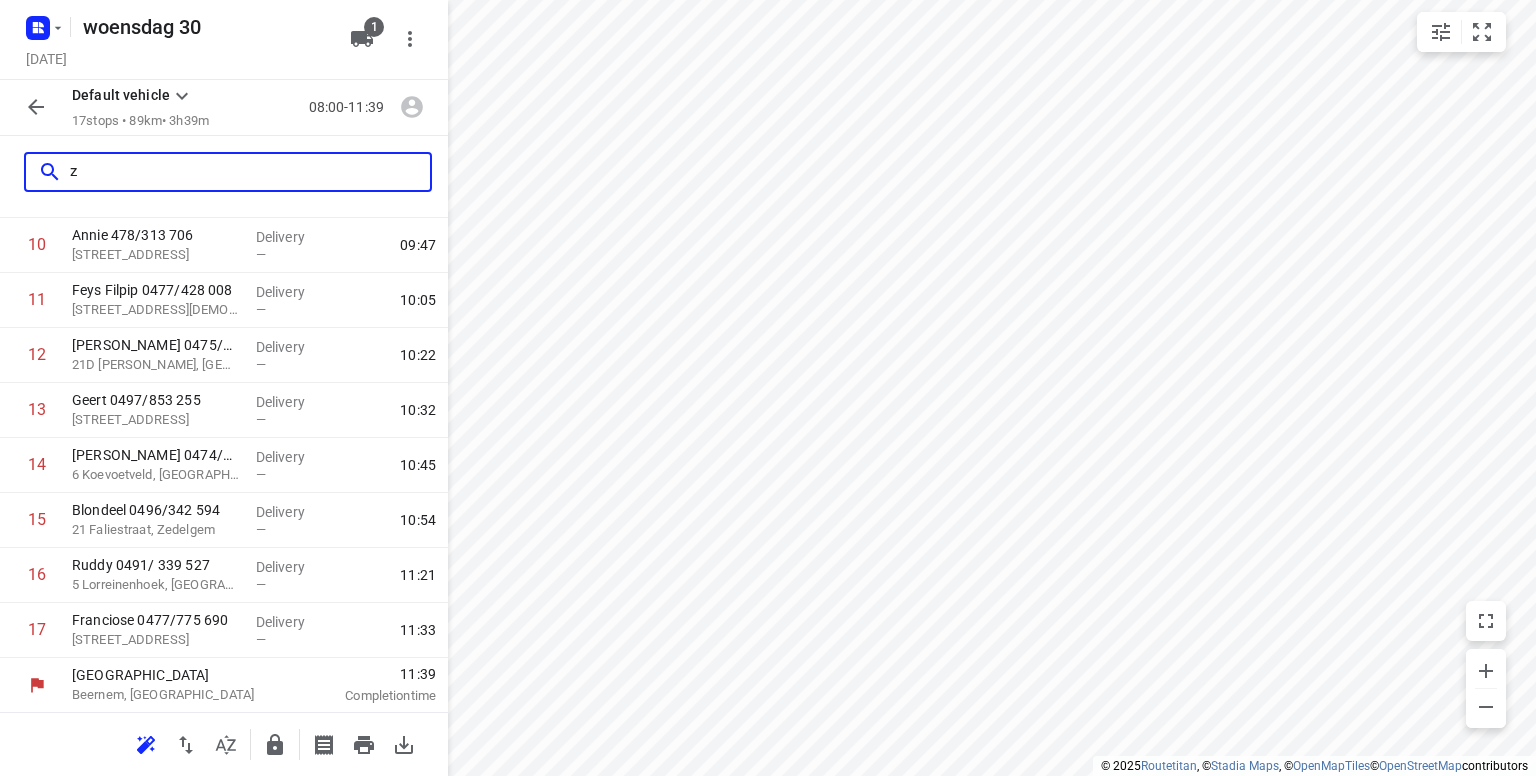 scroll, scrollTop: 0, scrollLeft: 0, axis: both 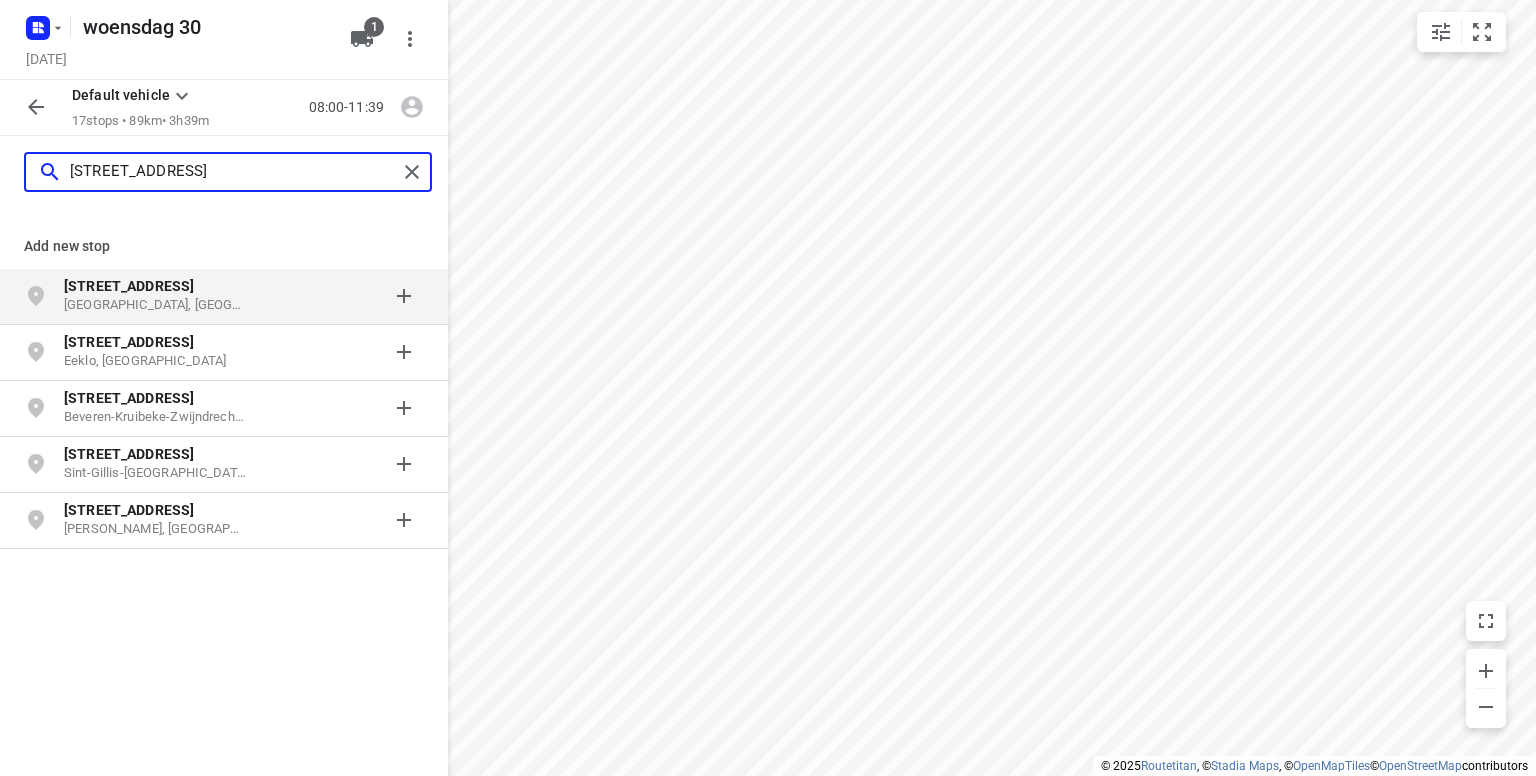 type on "[STREET_ADDRESS]" 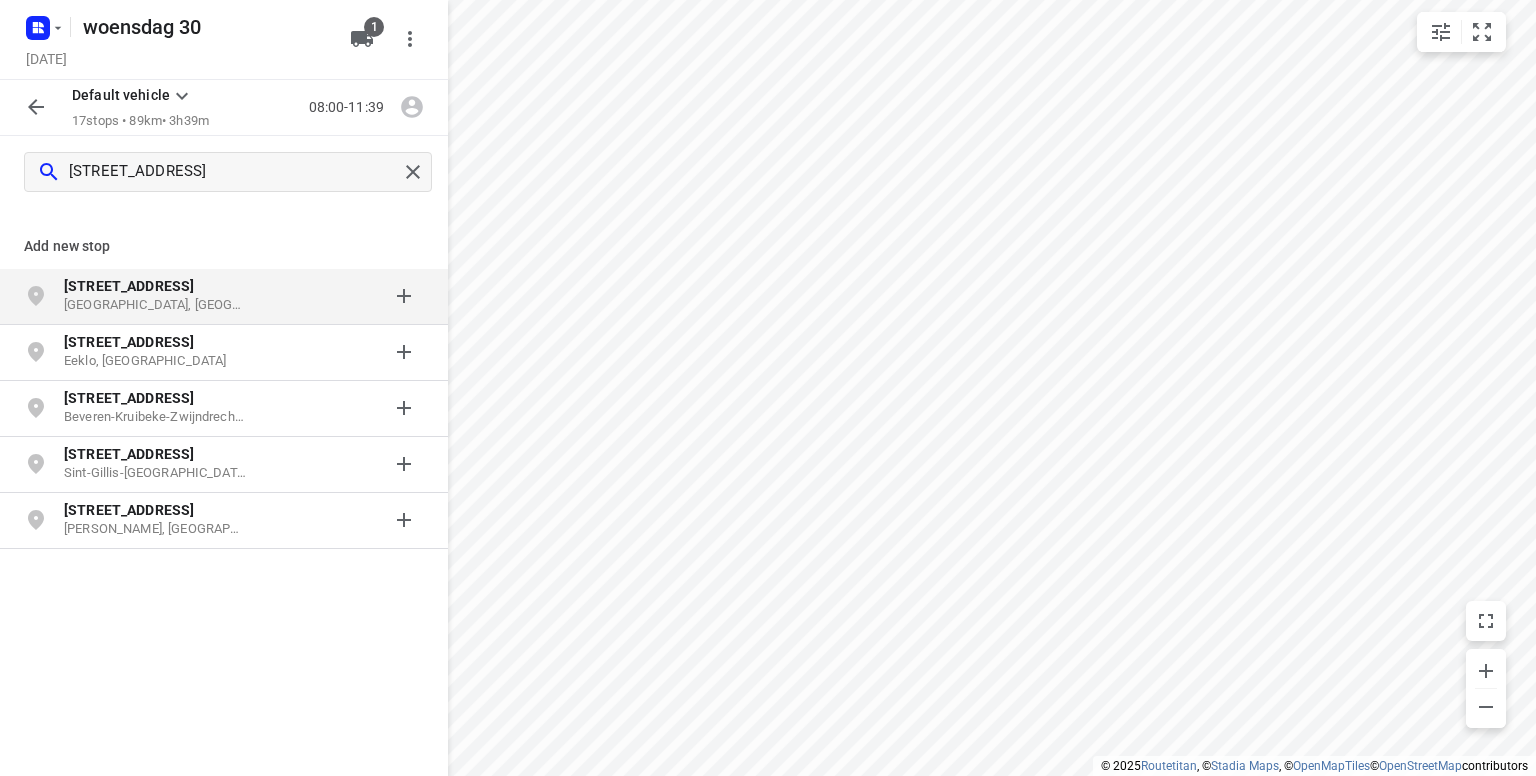 click on "[STREET_ADDRESS]" at bounding box center (156, 286) 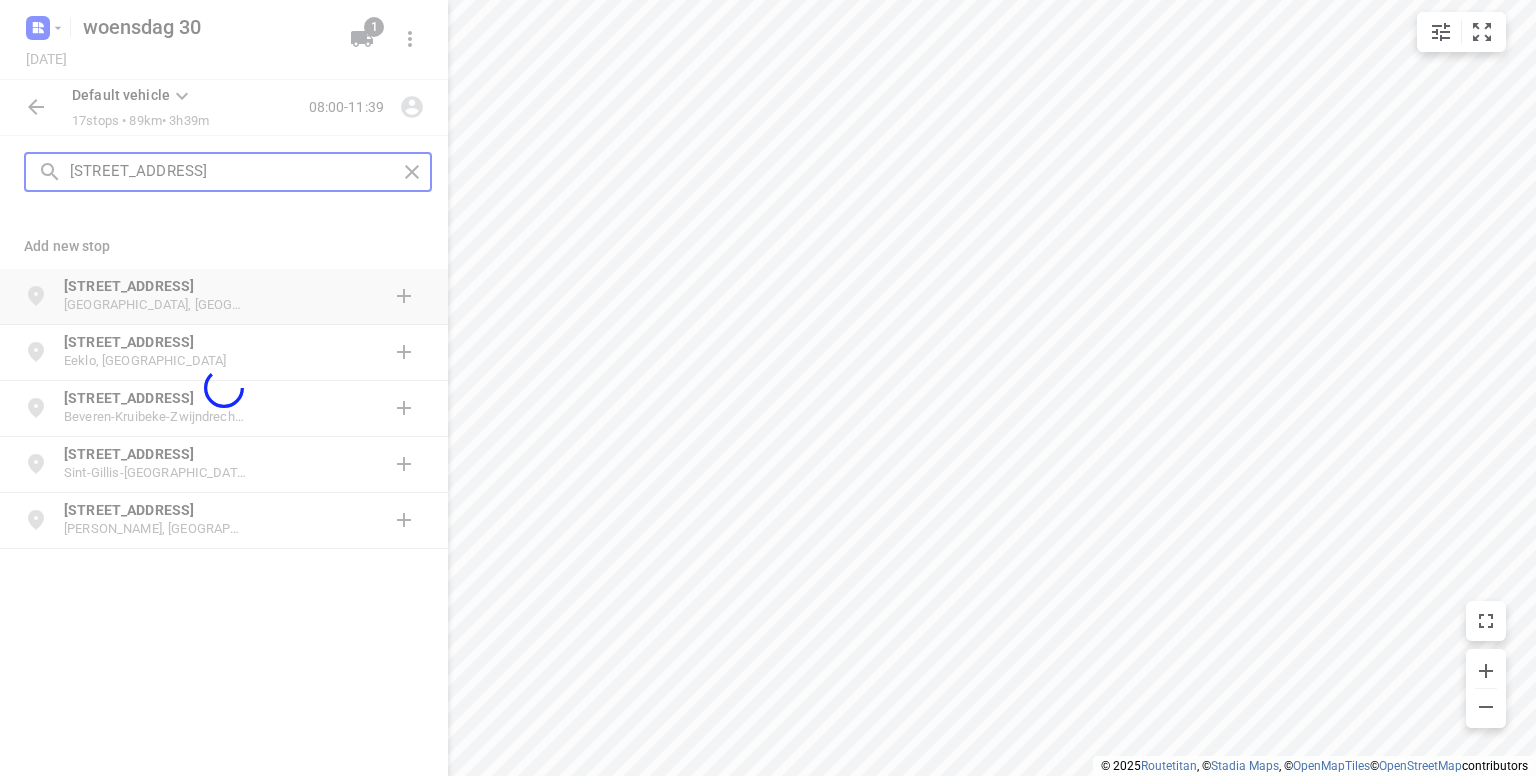 type 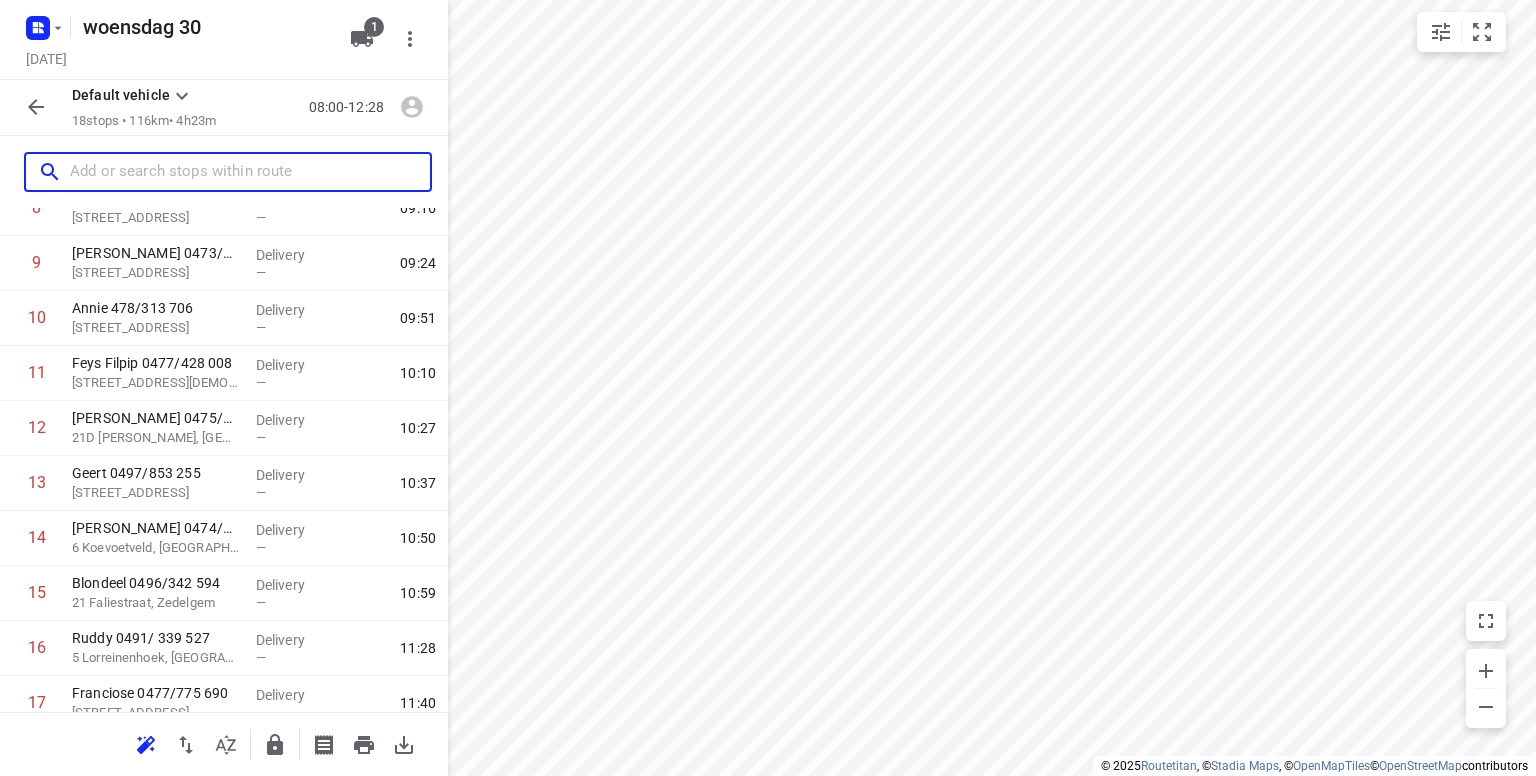 scroll, scrollTop: 640, scrollLeft: 0, axis: vertical 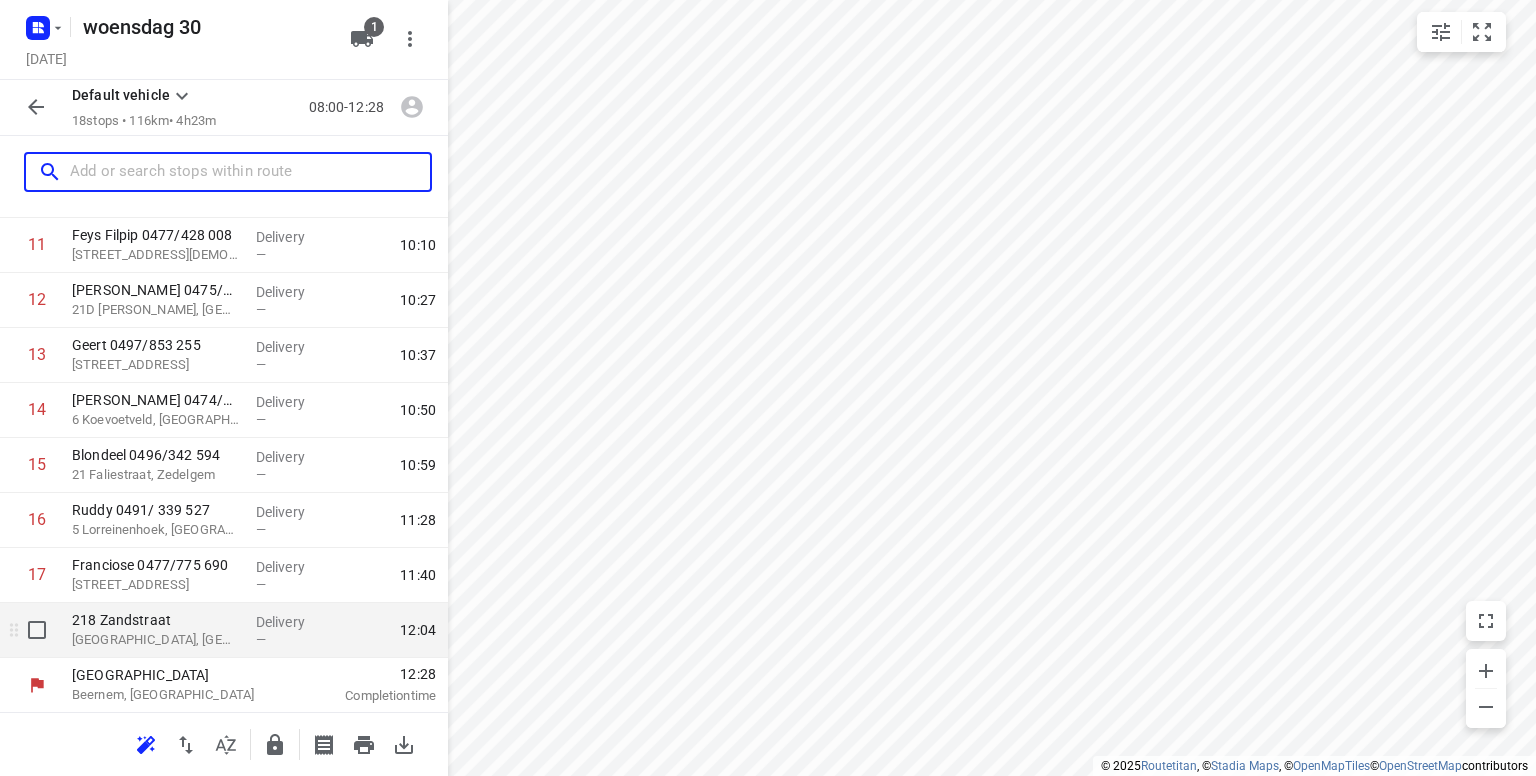 click on "[STREET_ADDRESS]" at bounding box center (156, 630) 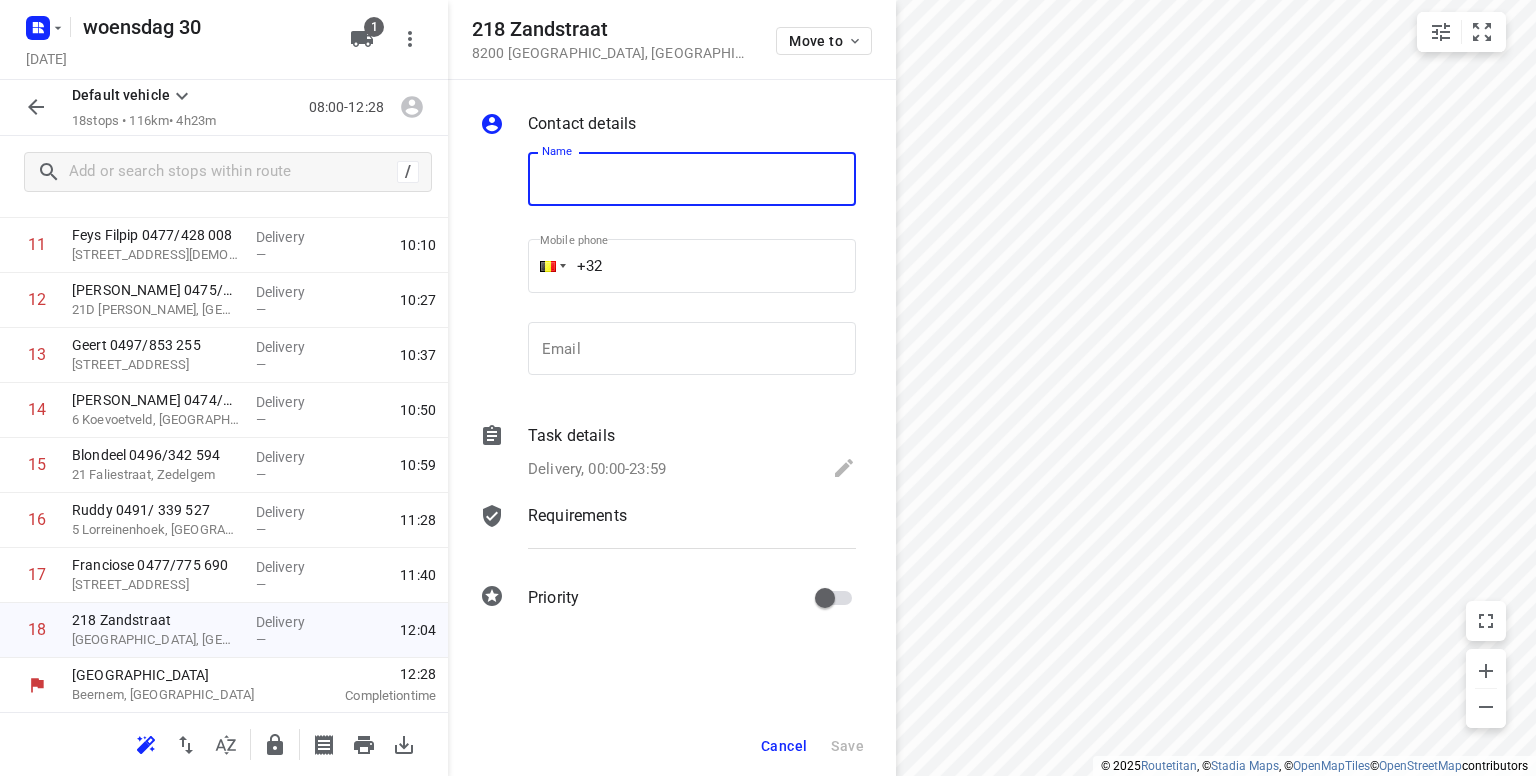 click at bounding box center [692, 179] 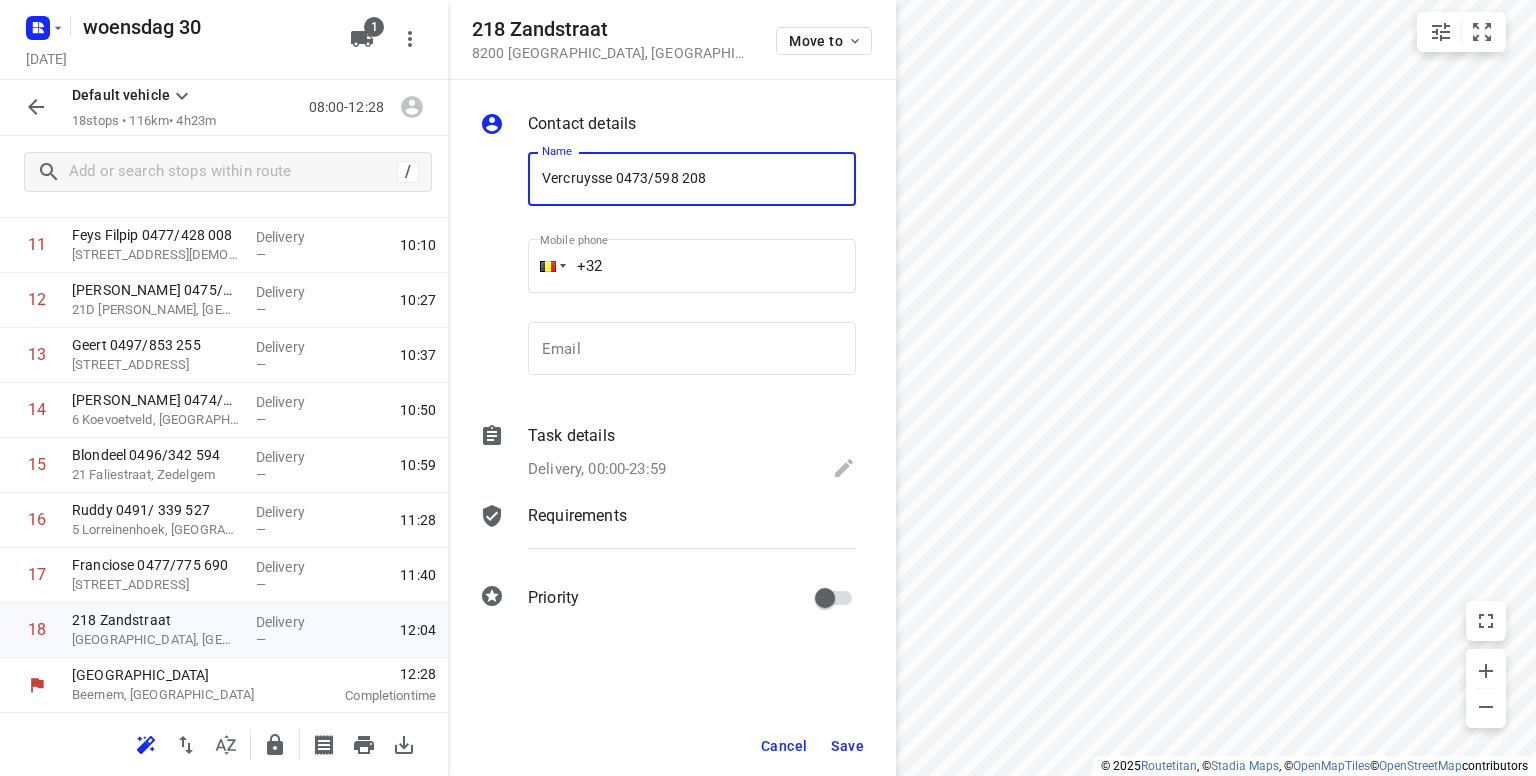 type on "Vercruysse 0473/598 208" 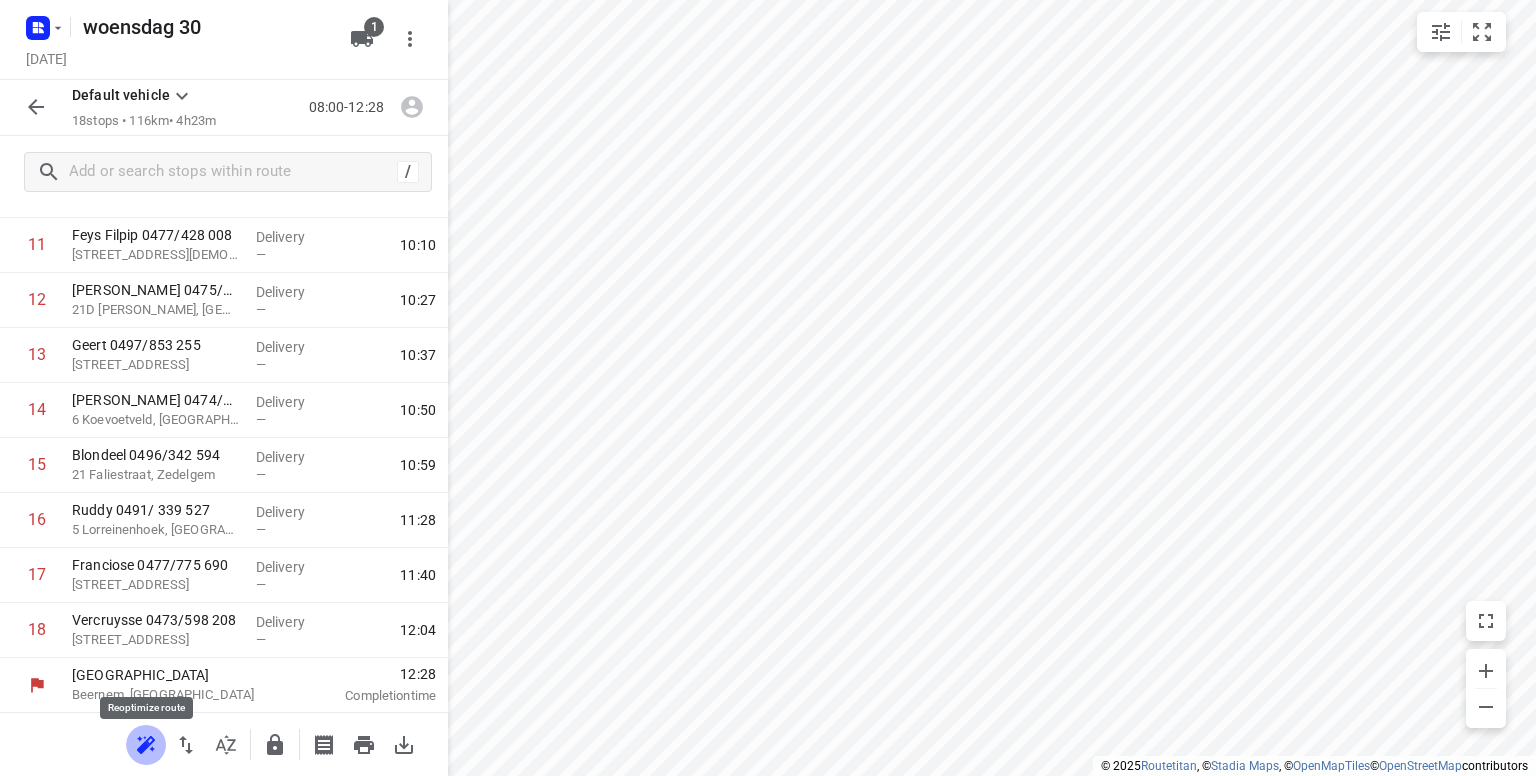 click 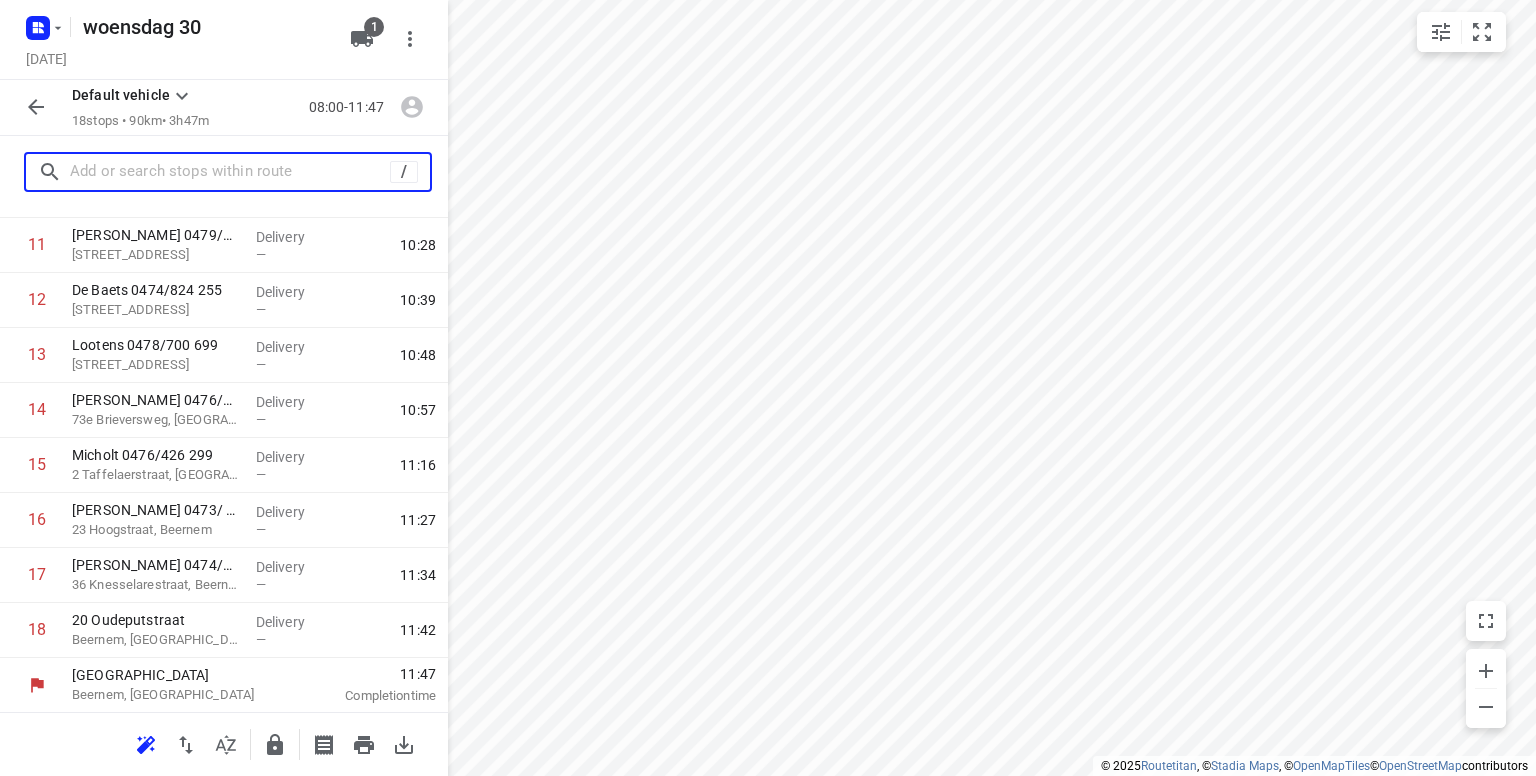 click at bounding box center (230, 172) 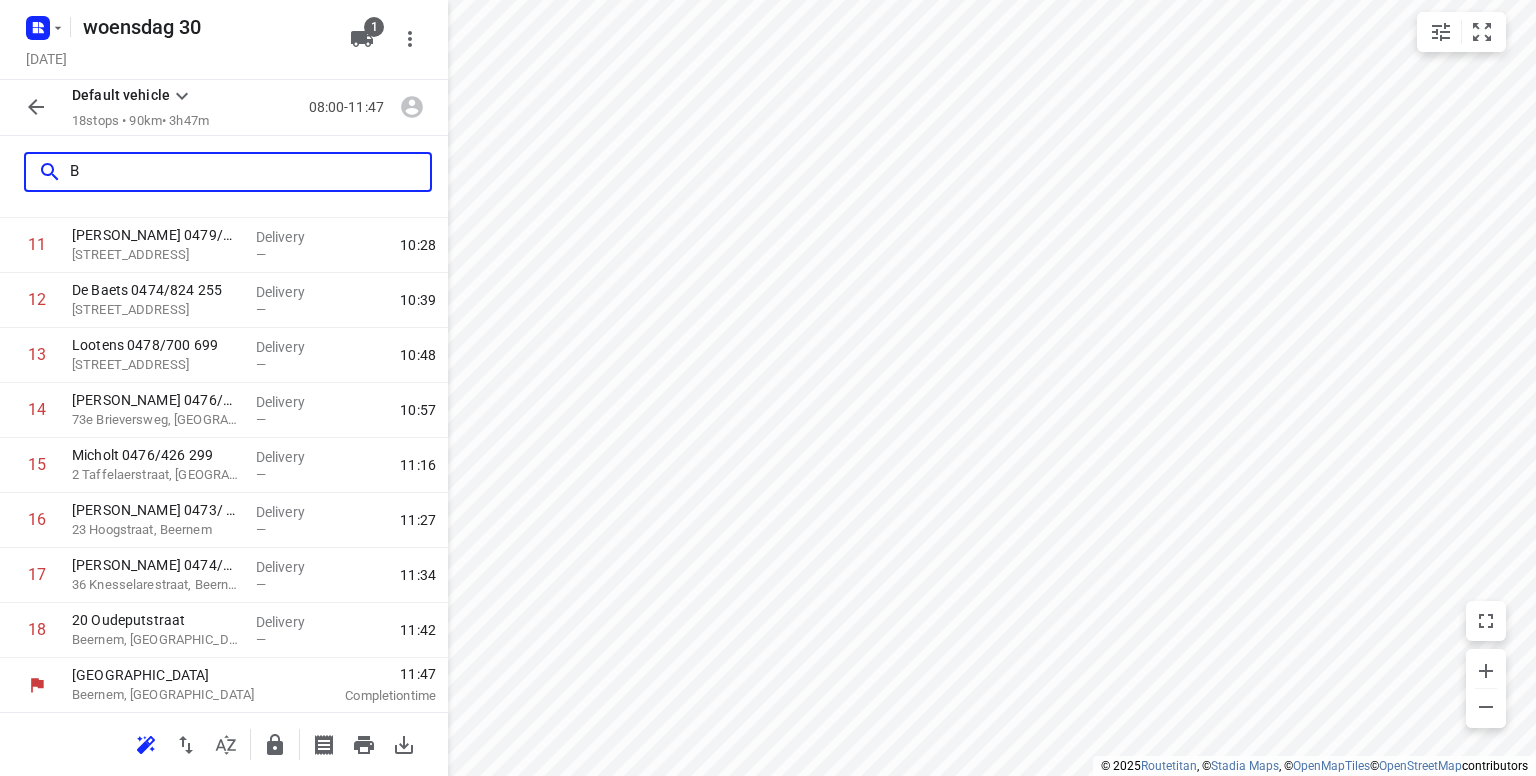scroll, scrollTop: 0, scrollLeft: 0, axis: both 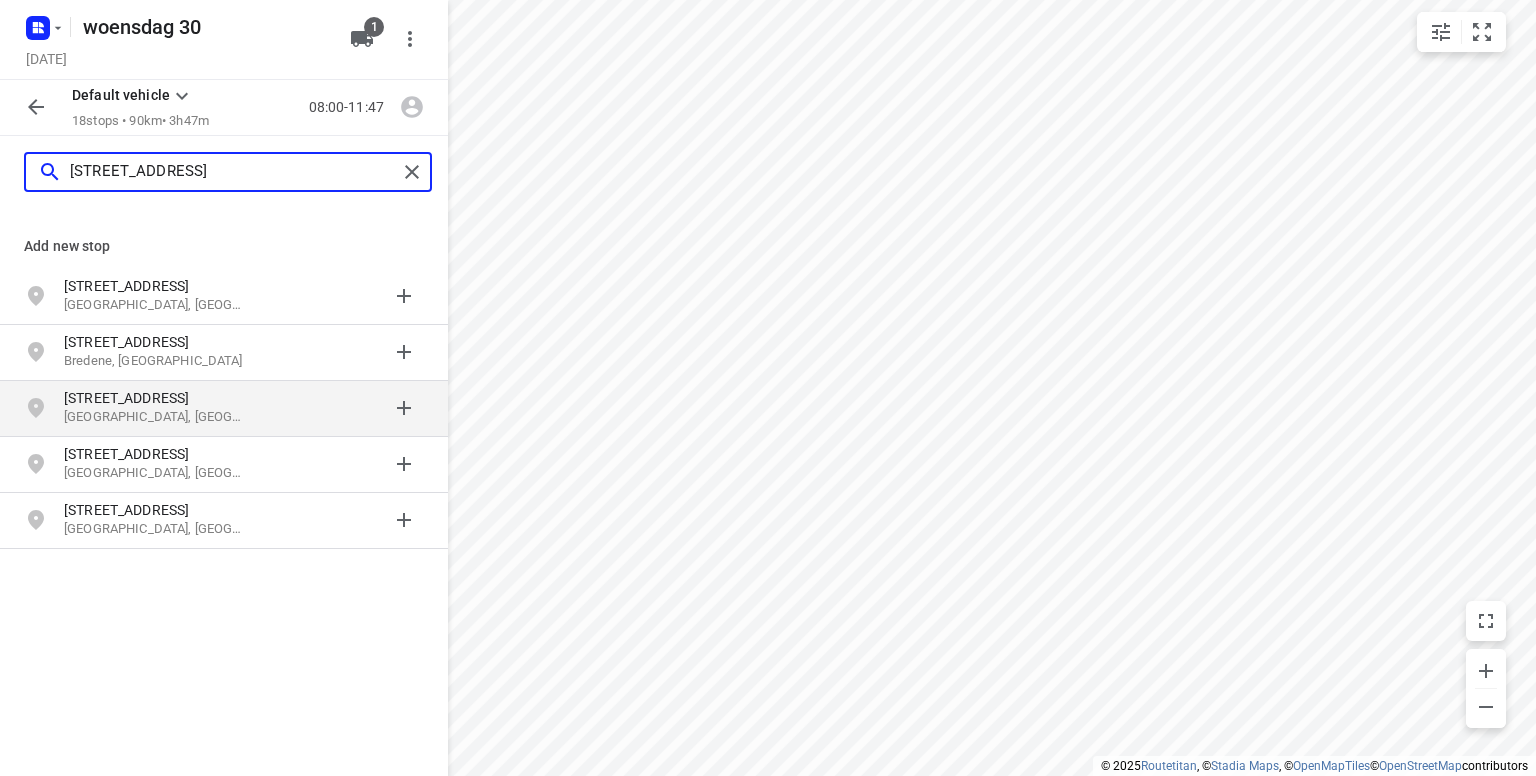 type on "[STREET_ADDRESS]" 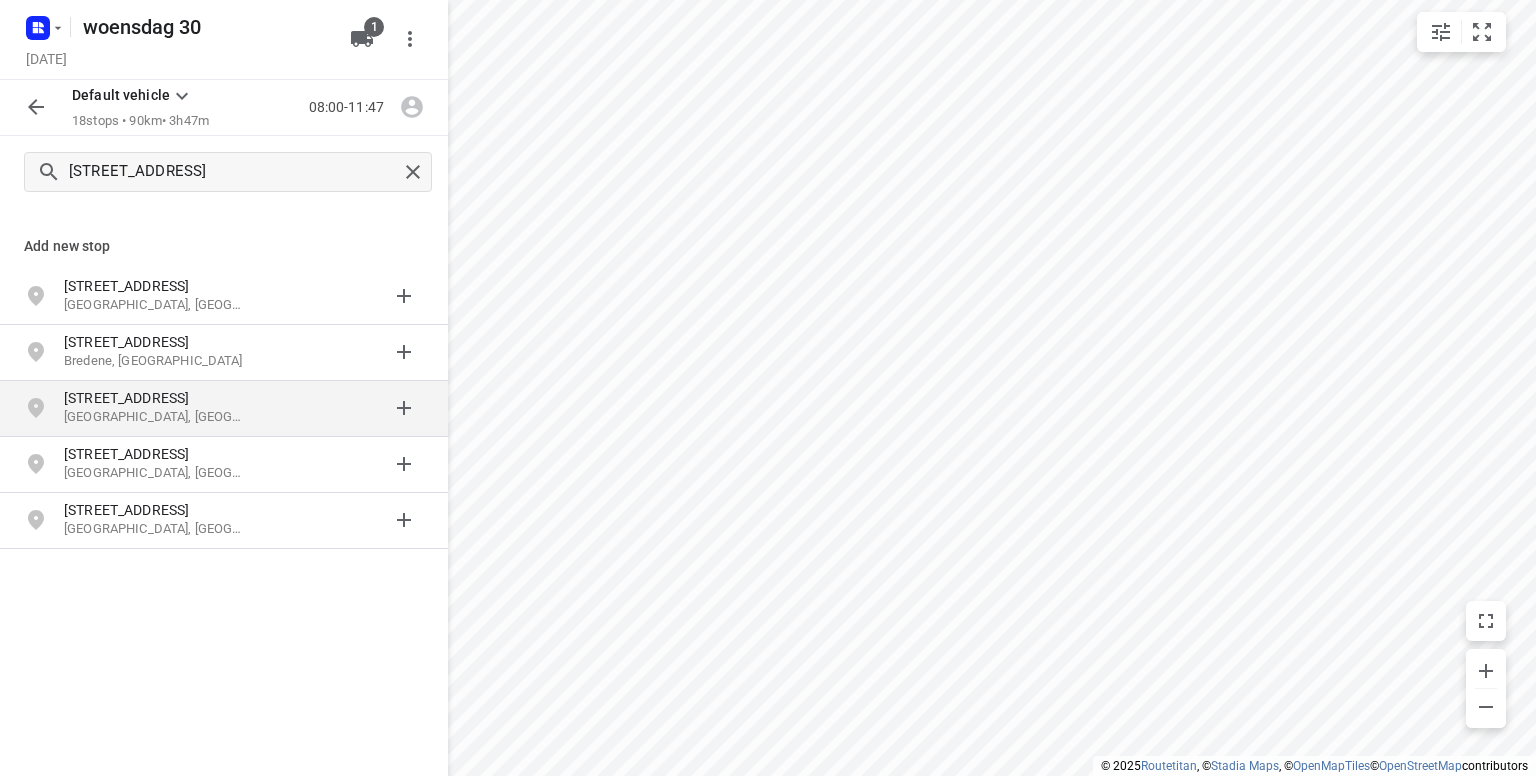 click on "[STREET_ADDRESS]" at bounding box center [156, 398] 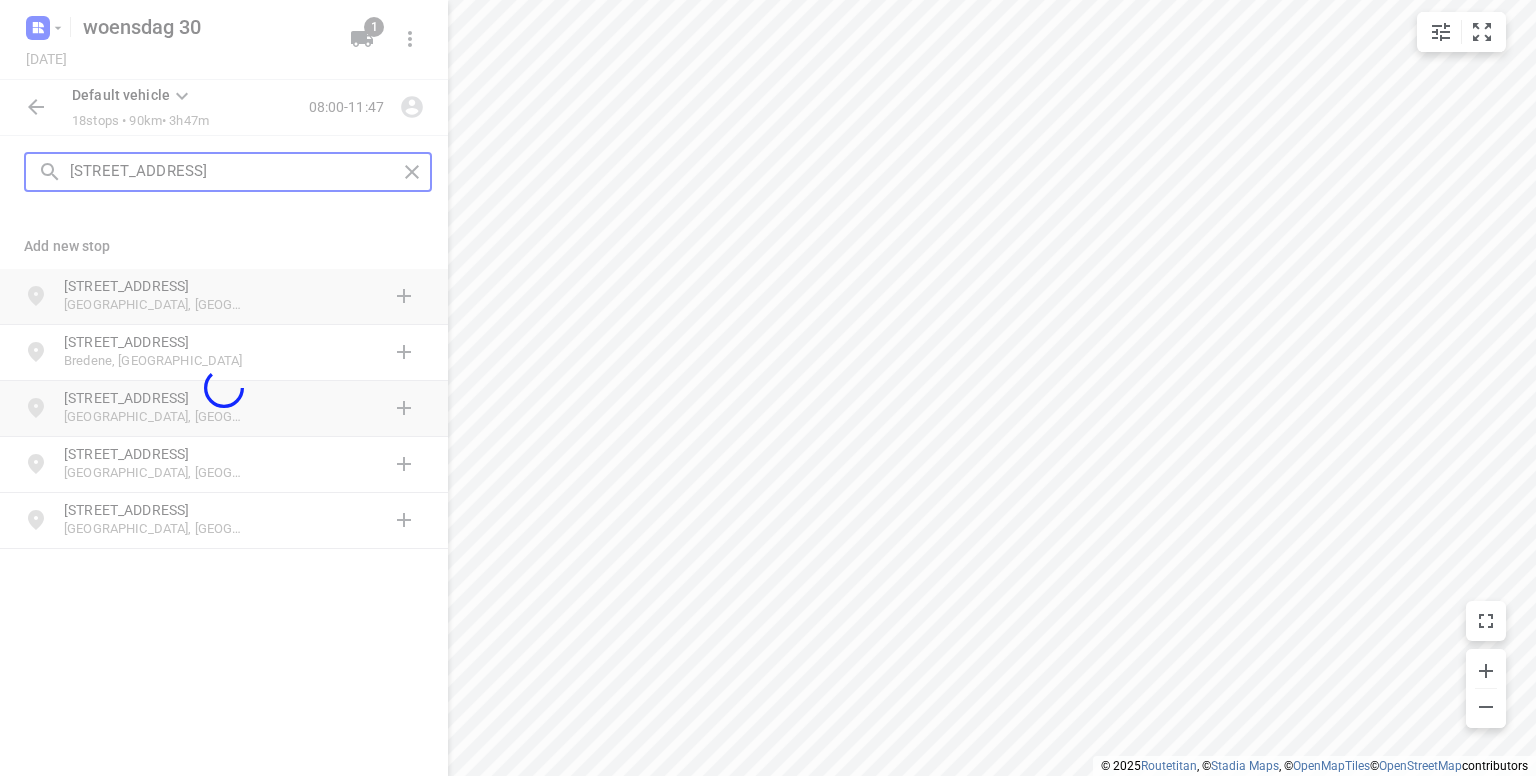 type 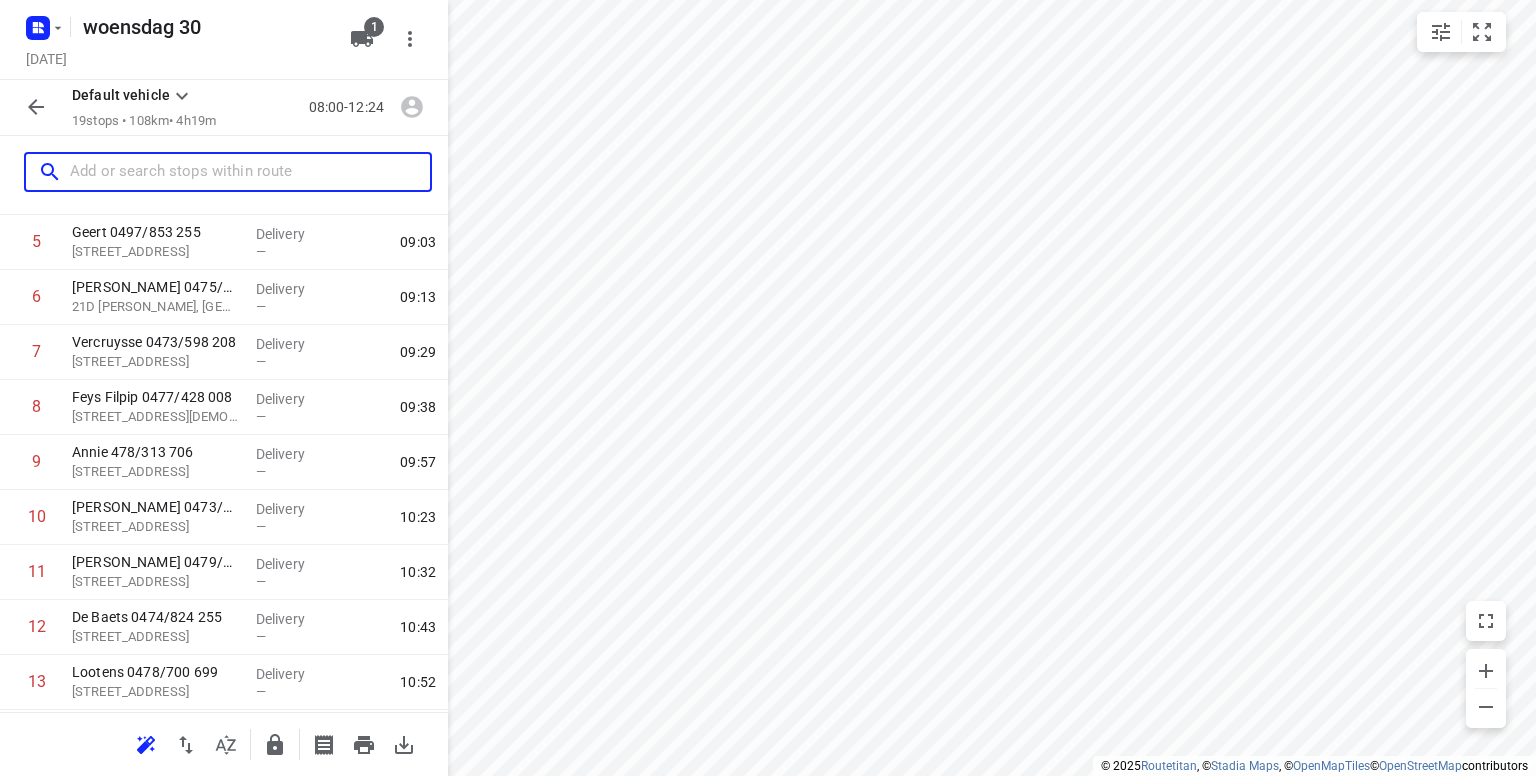 scroll, scrollTop: 696, scrollLeft: 0, axis: vertical 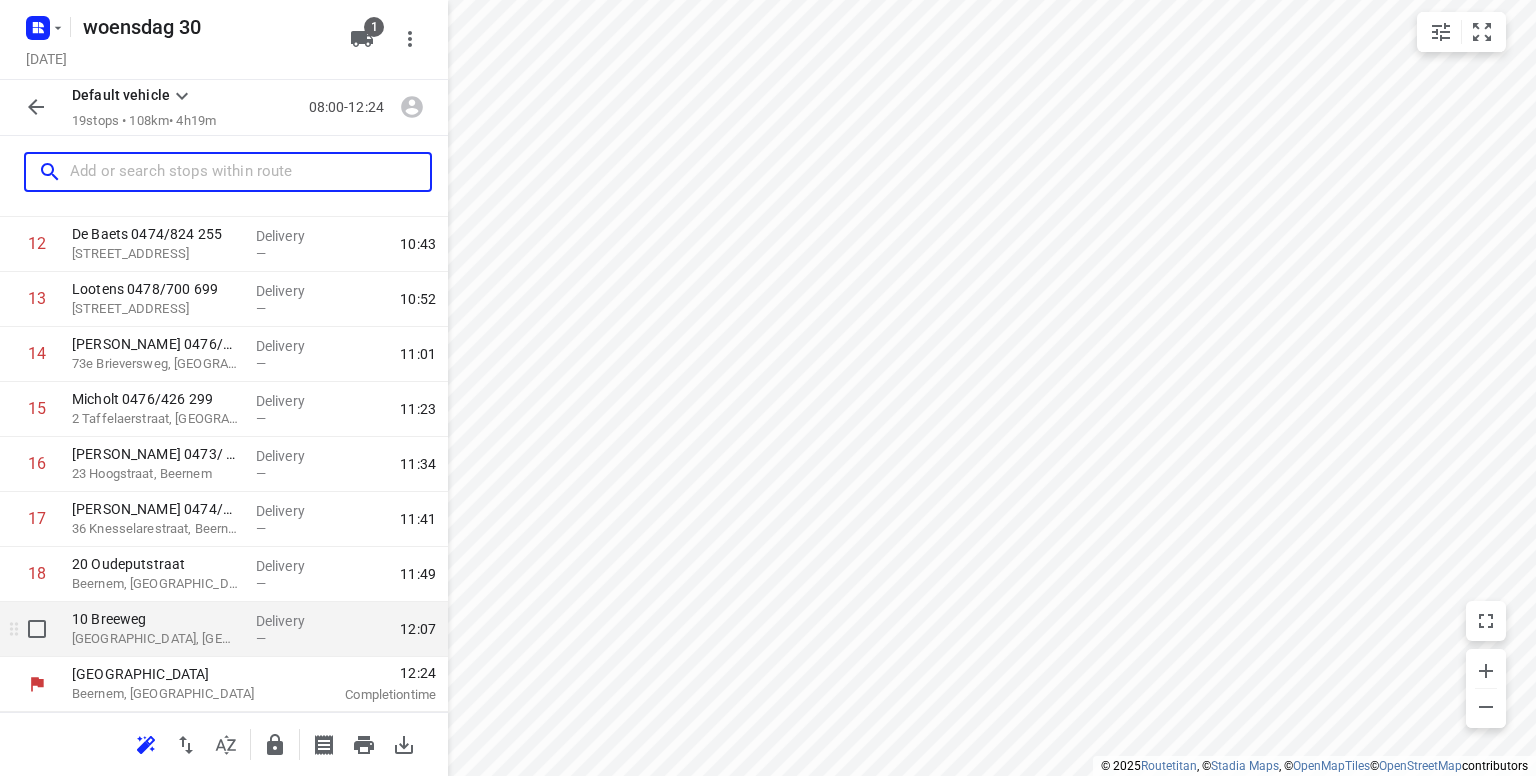 click on "[GEOGRAPHIC_DATA], [GEOGRAPHIC_DATA]" at bounding box center [156, 639] 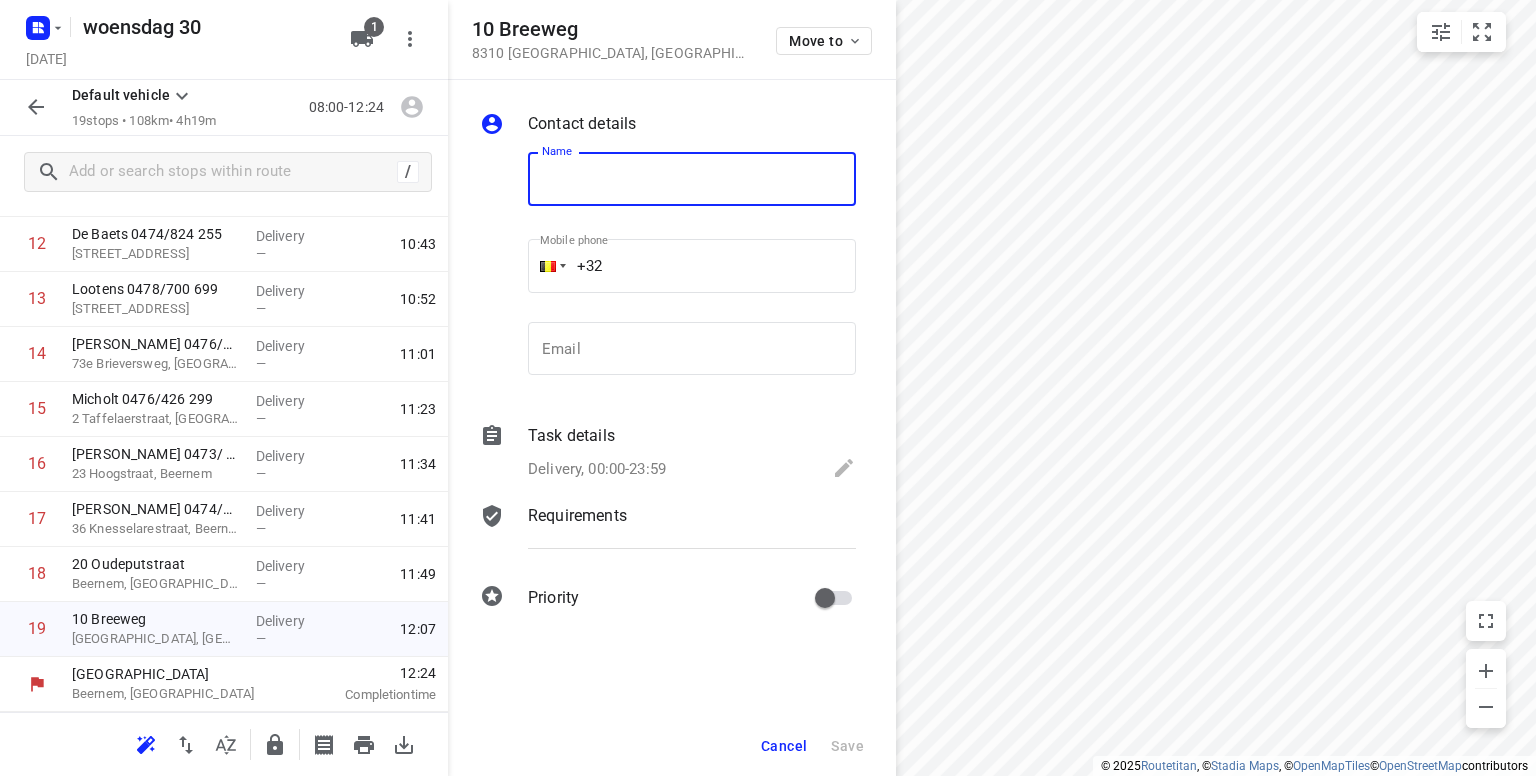 click at bounding box center [692, 179] 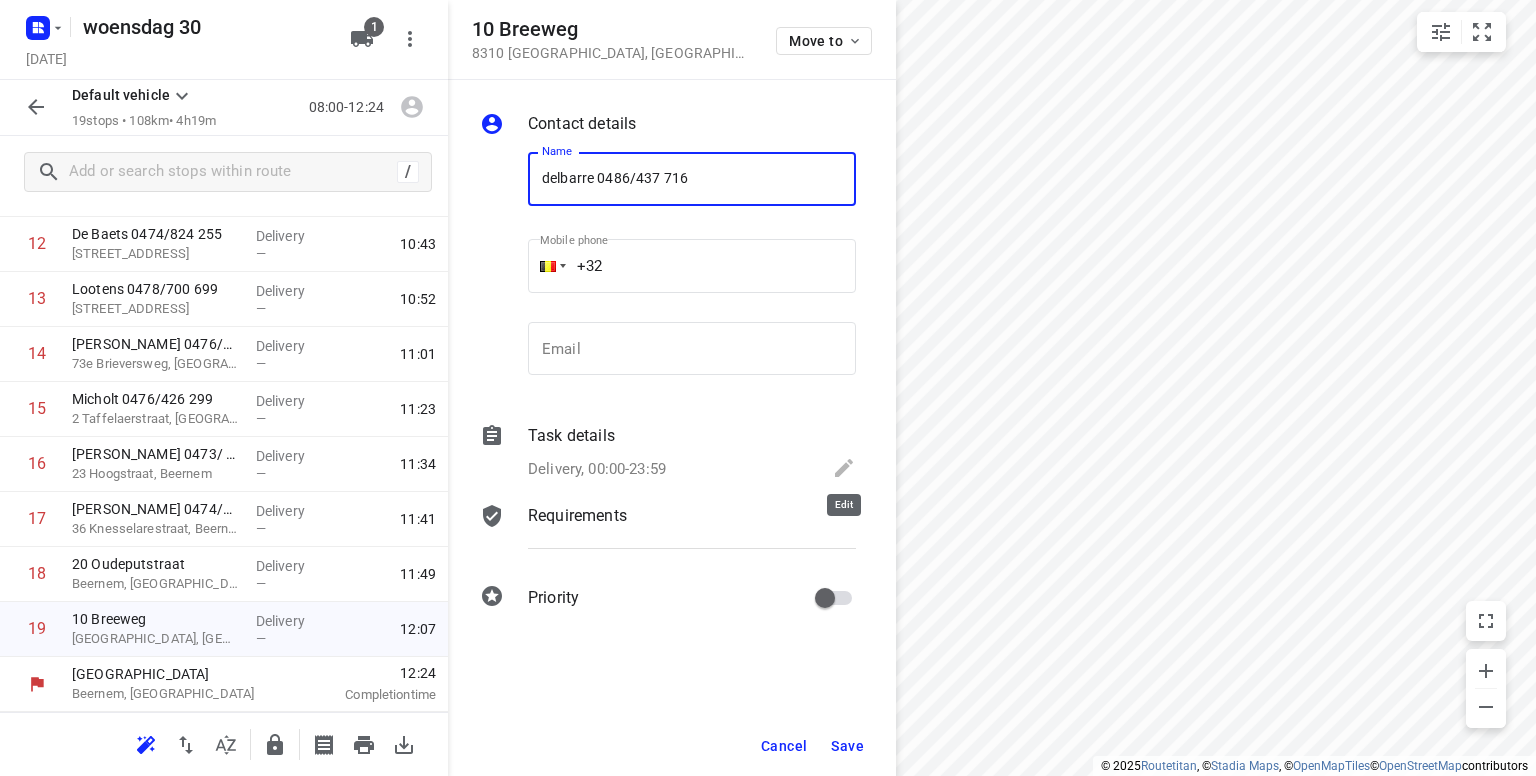 type on "delbarre 0486/437 716" 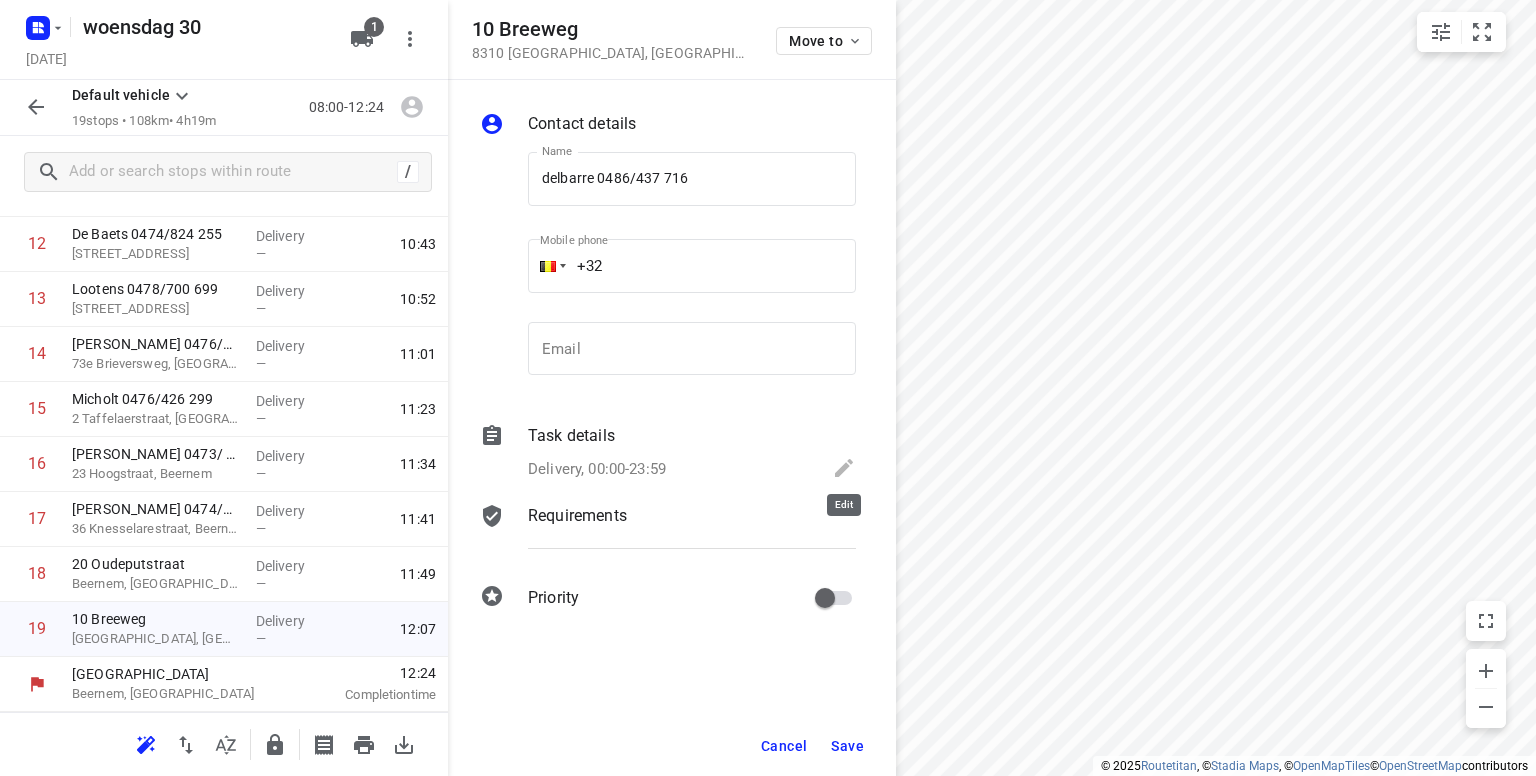 click 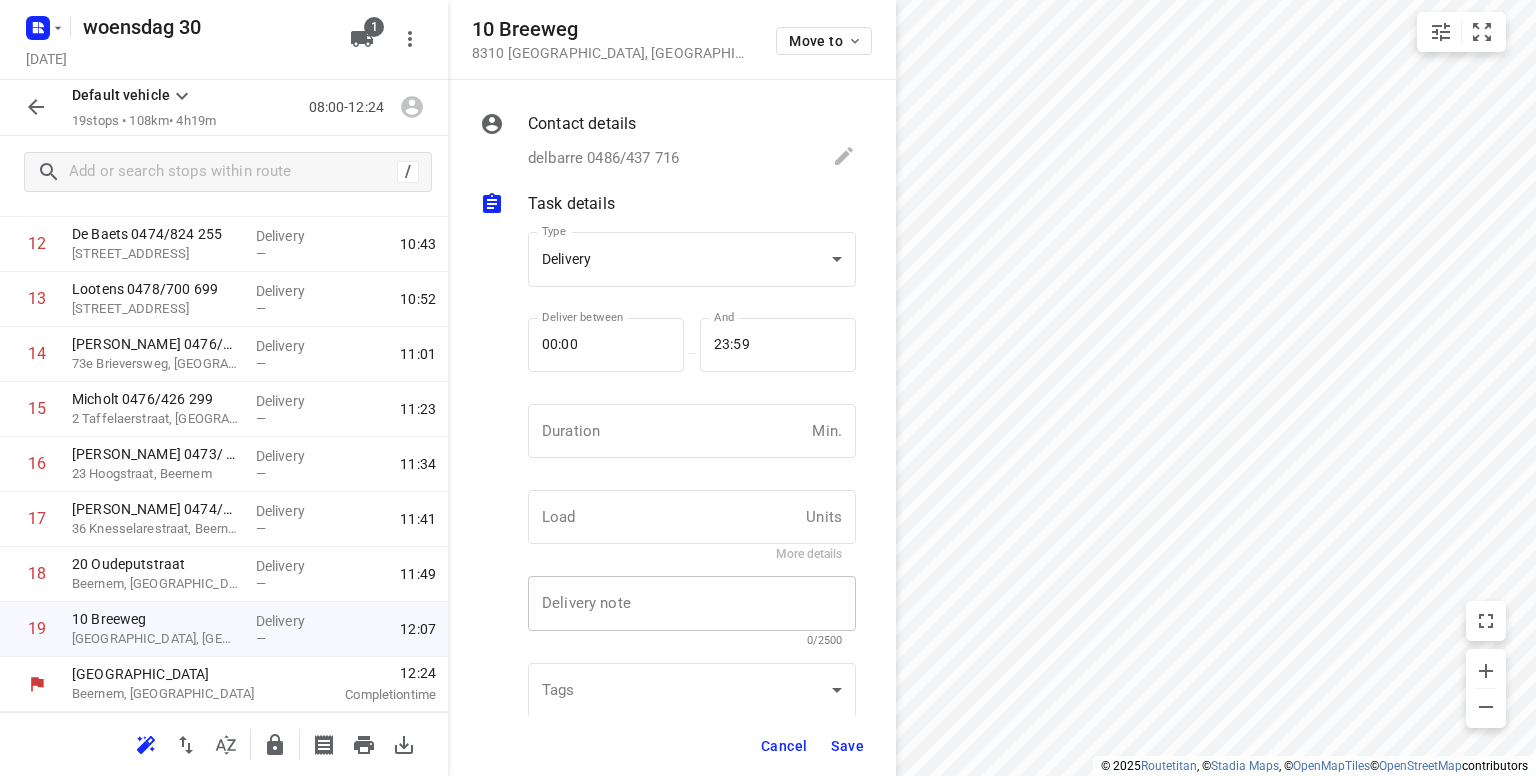 click at bounding box center [692, 604] 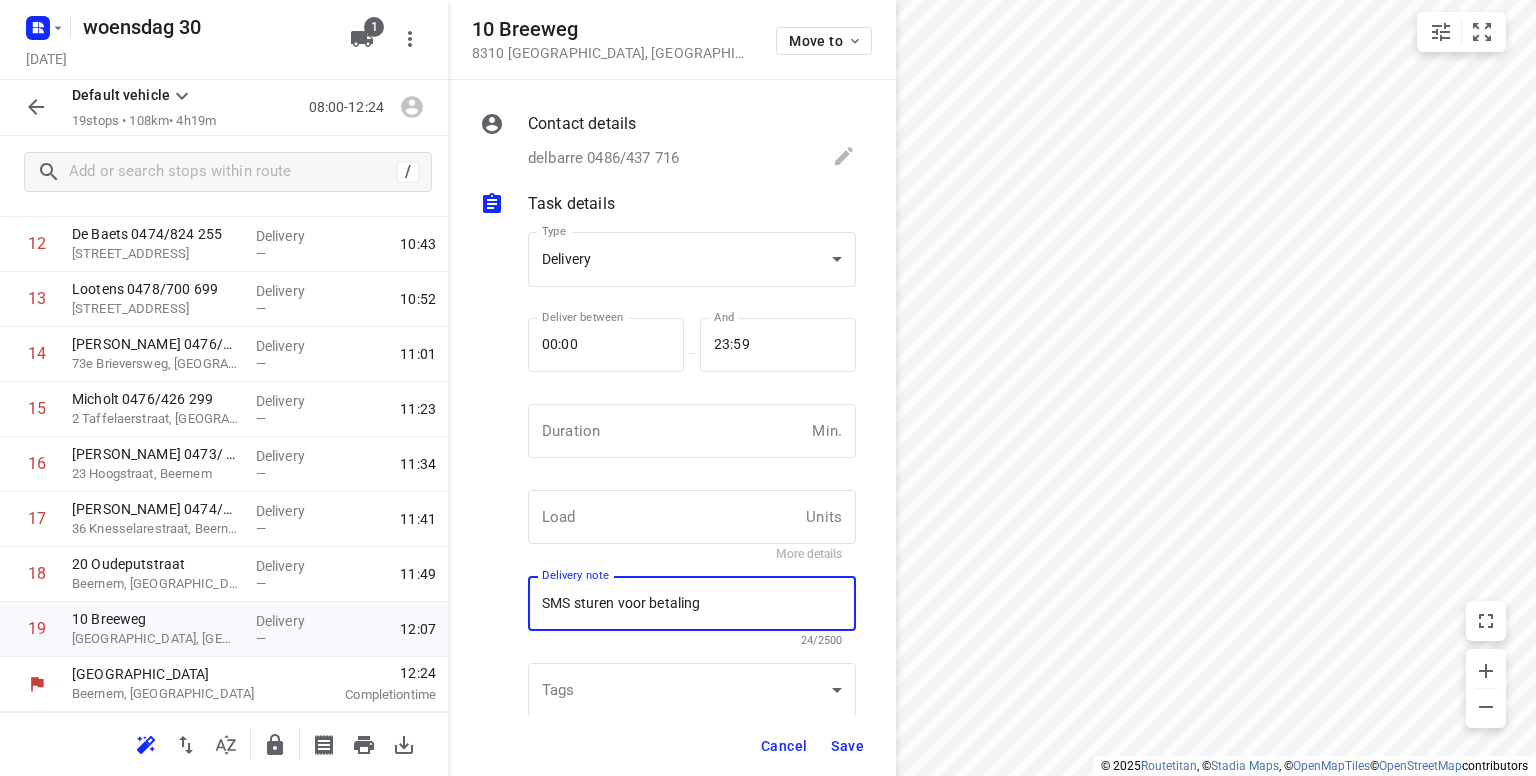 type on "SMS sturen voor betaling" 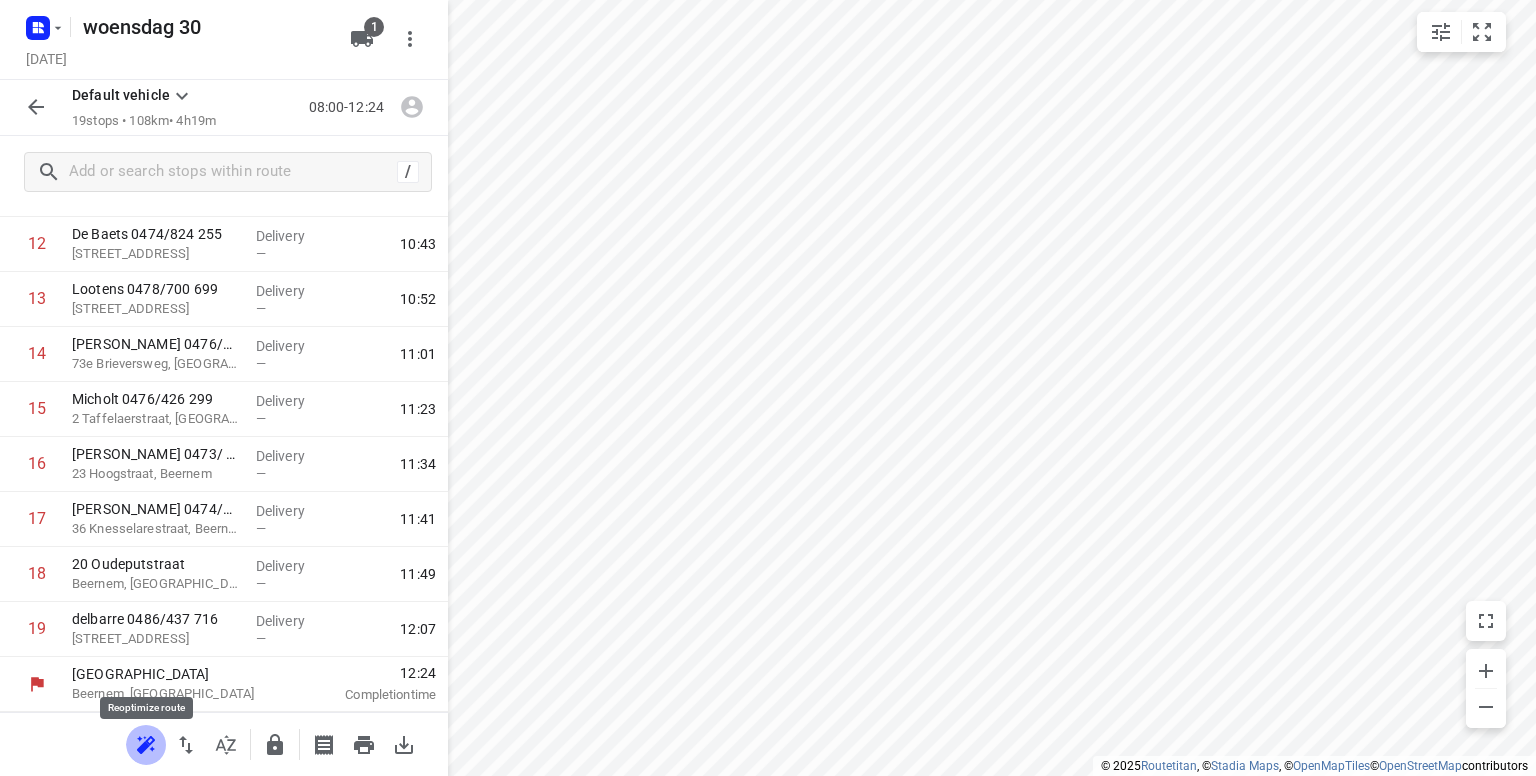 click 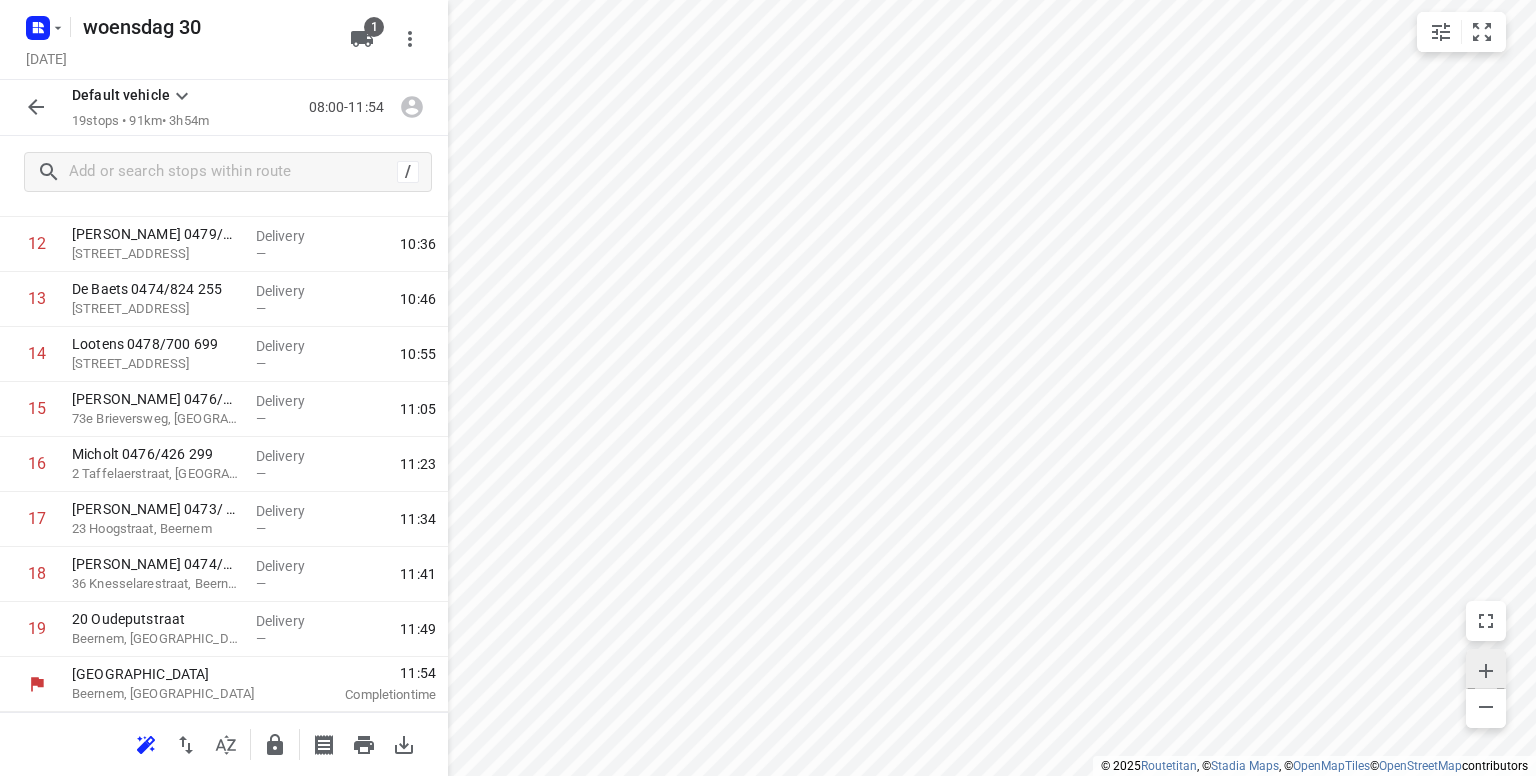 click 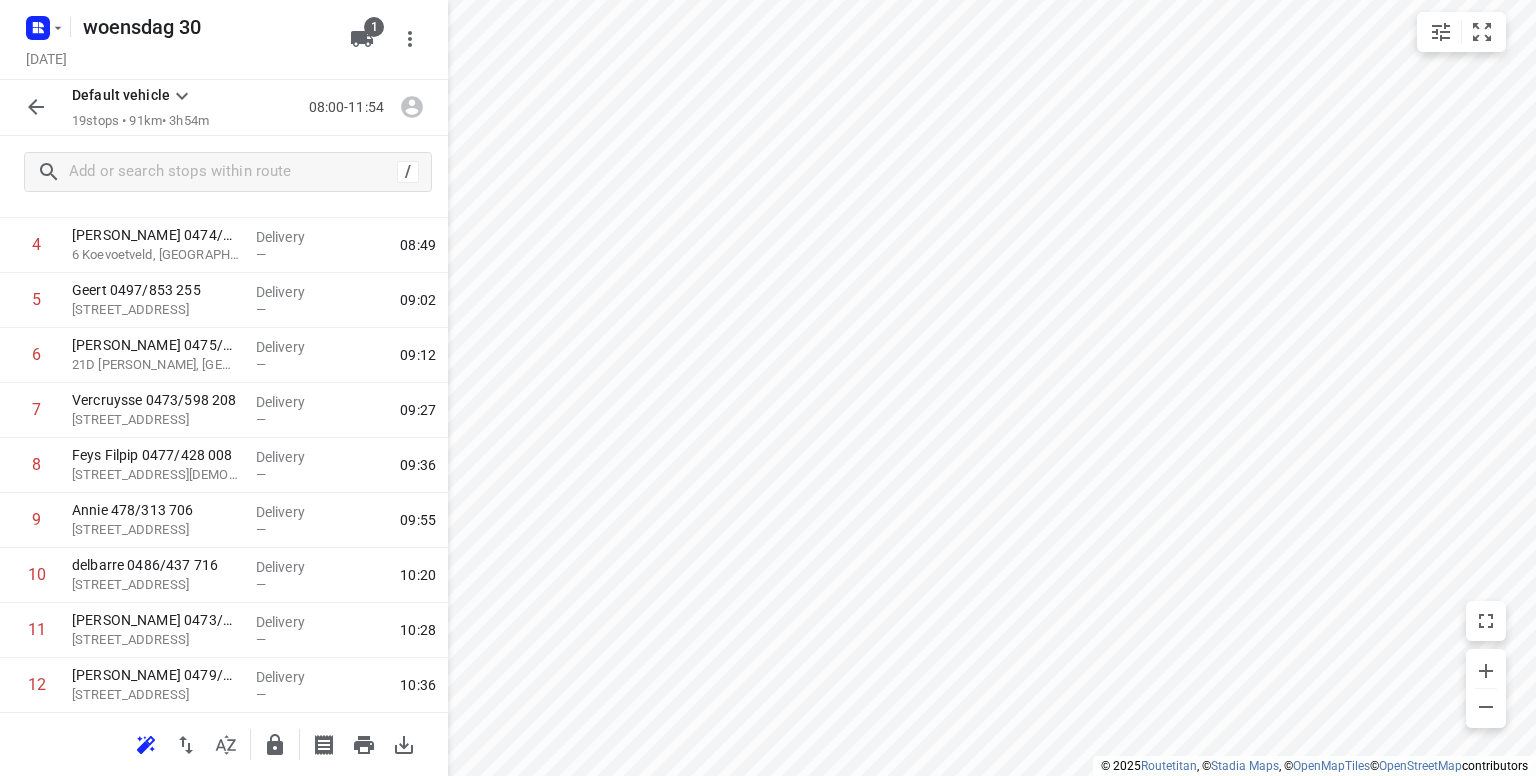 scroll, scrollTop: 0, scrollLeft: 0, axis: both 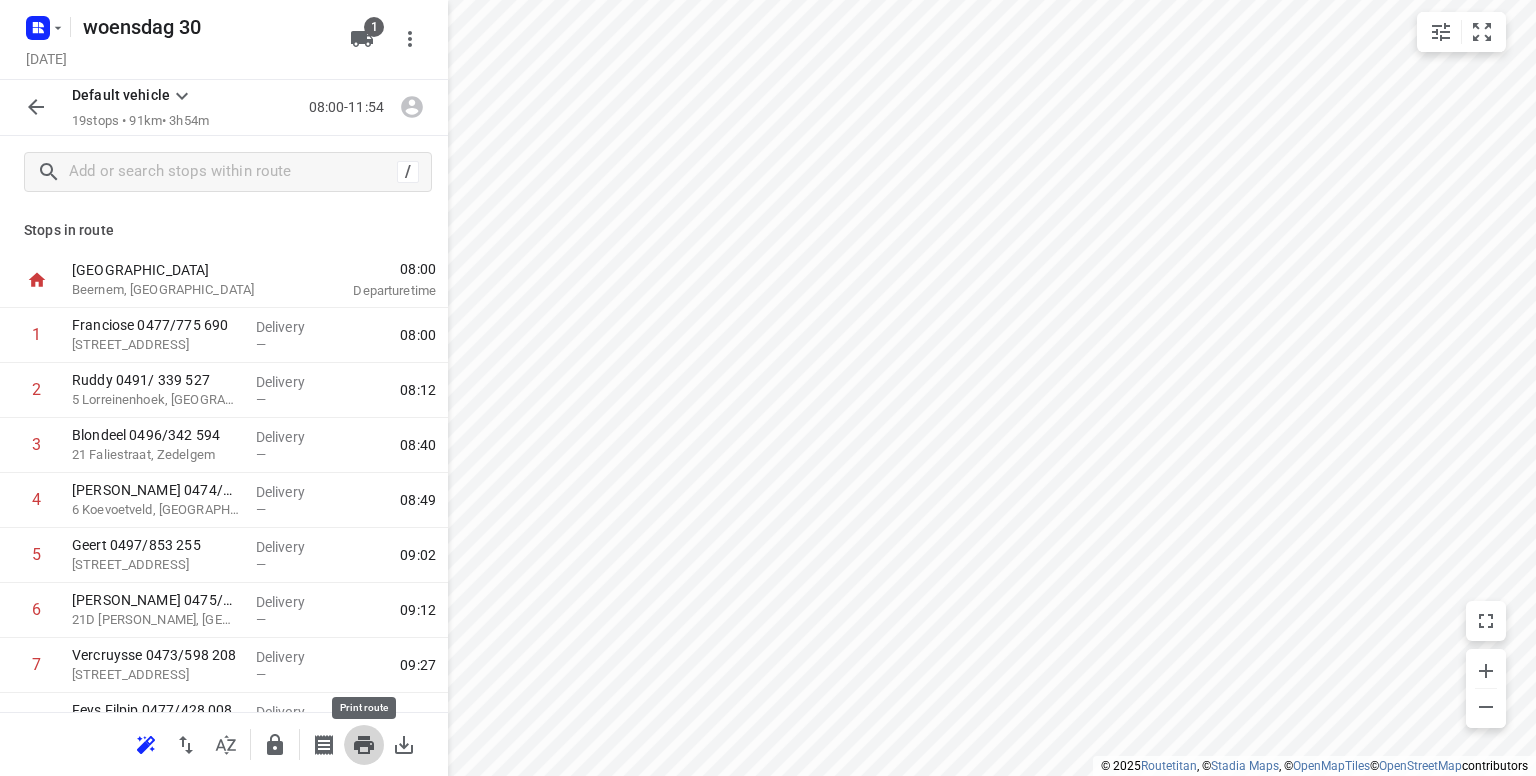click 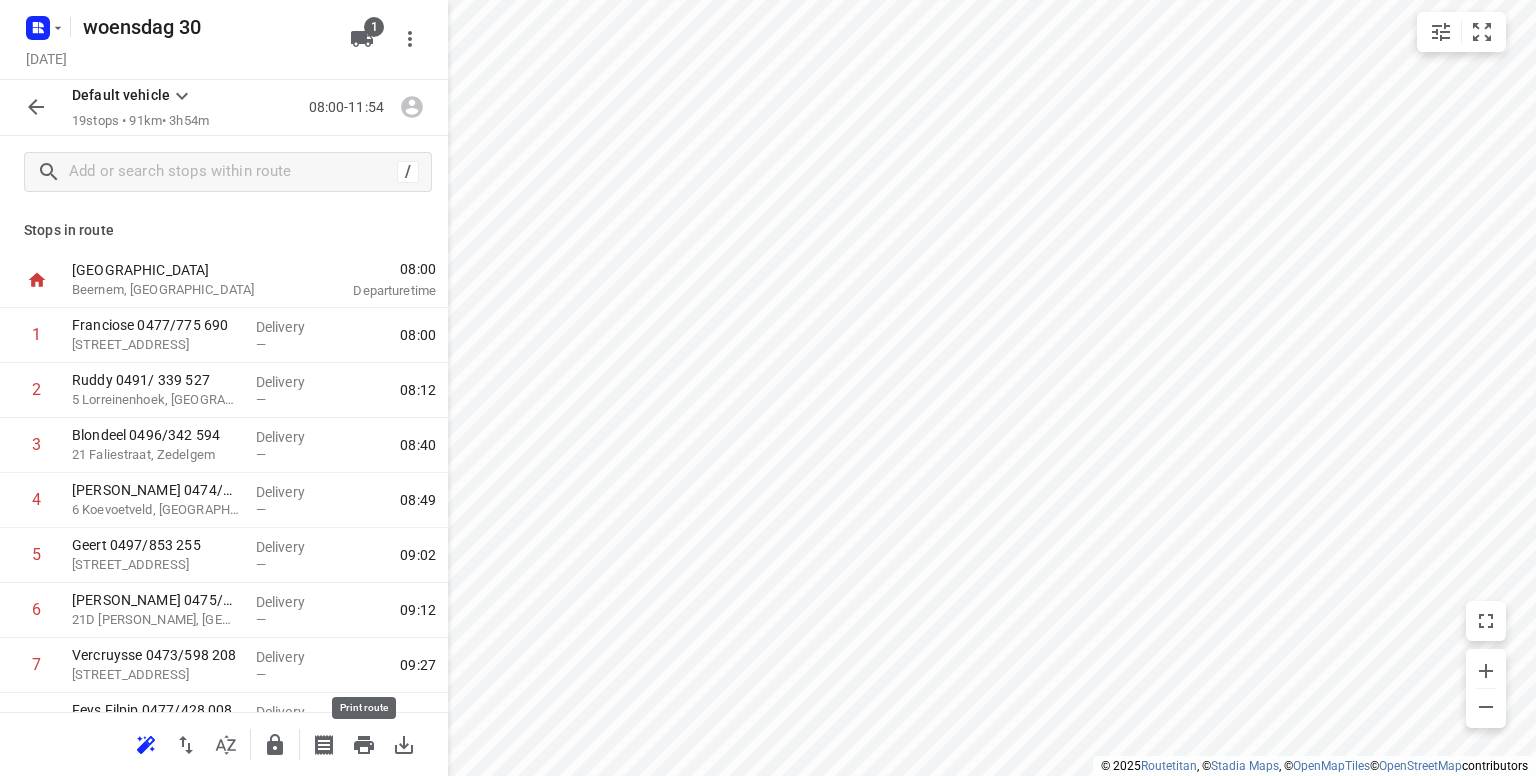 scroll, scrollTop: 0, scrollLeft: 0, axis: both 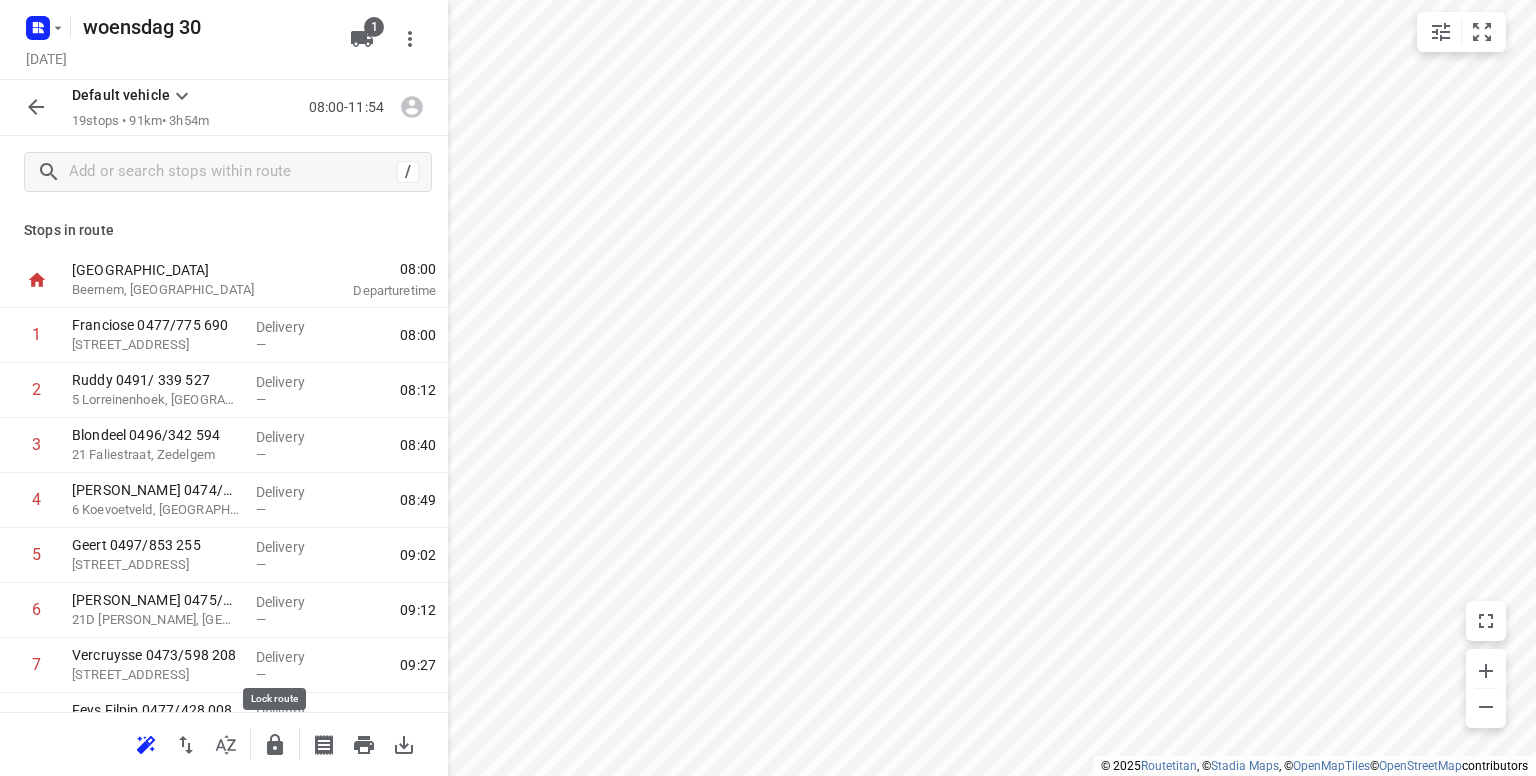 click 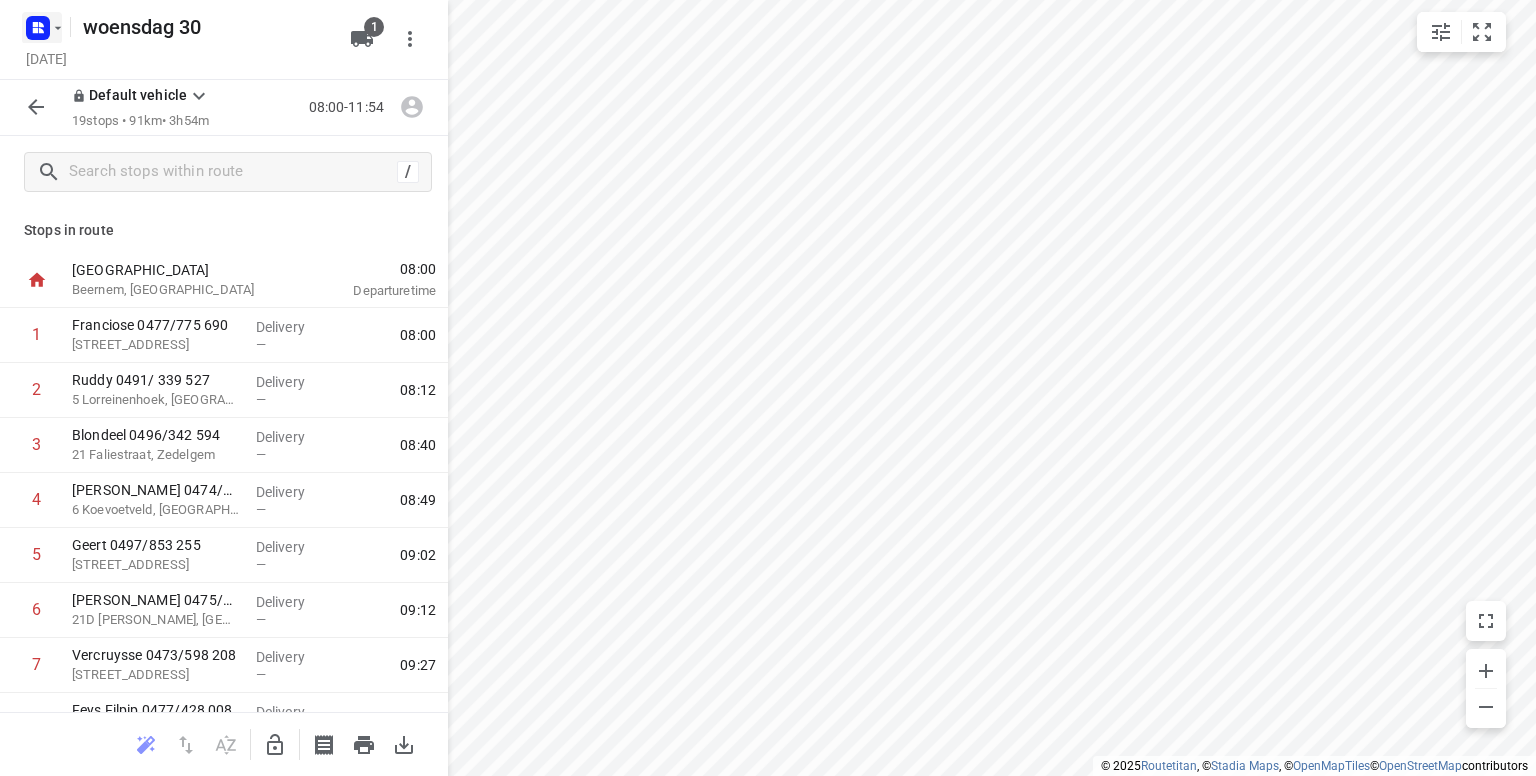 click 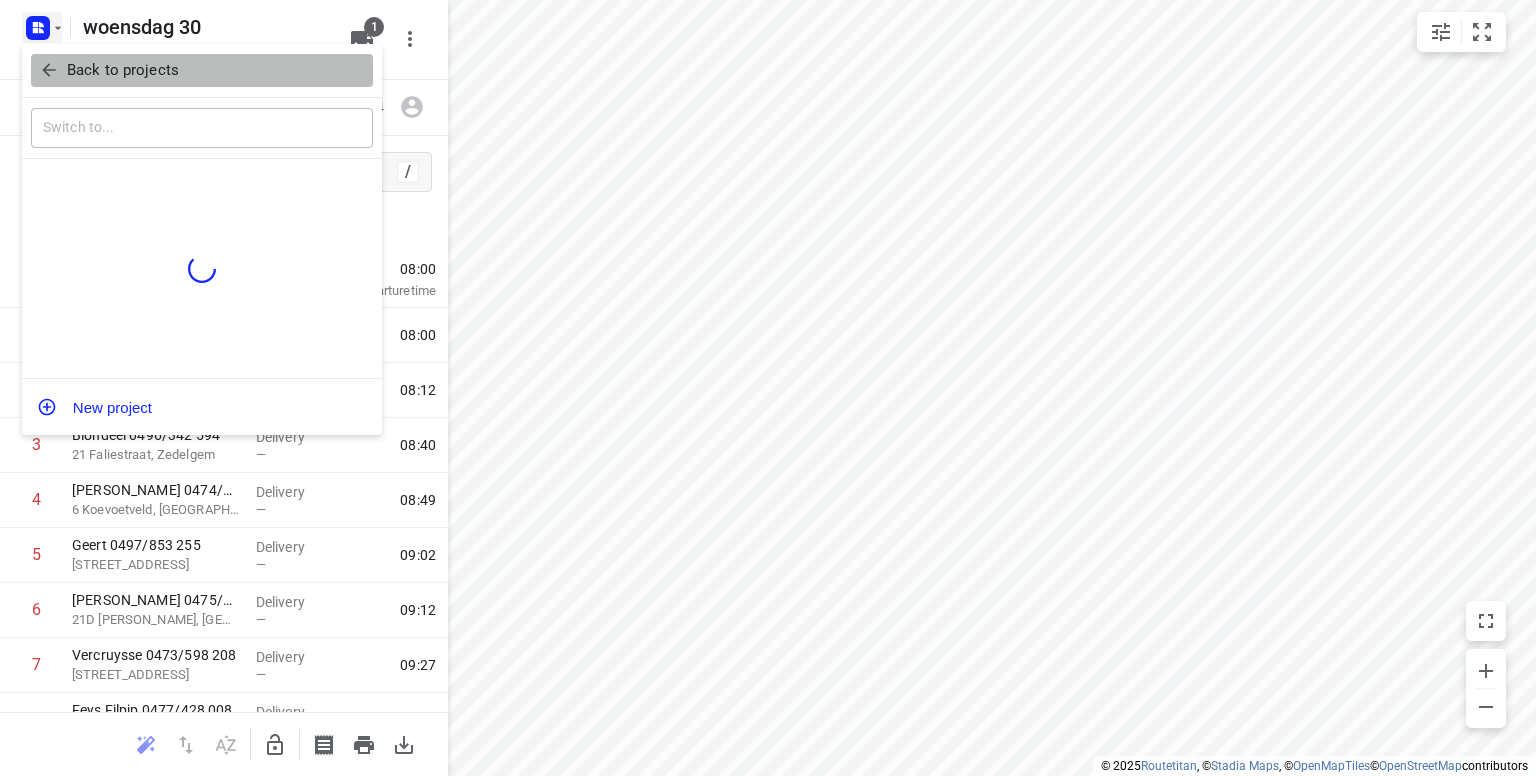 click 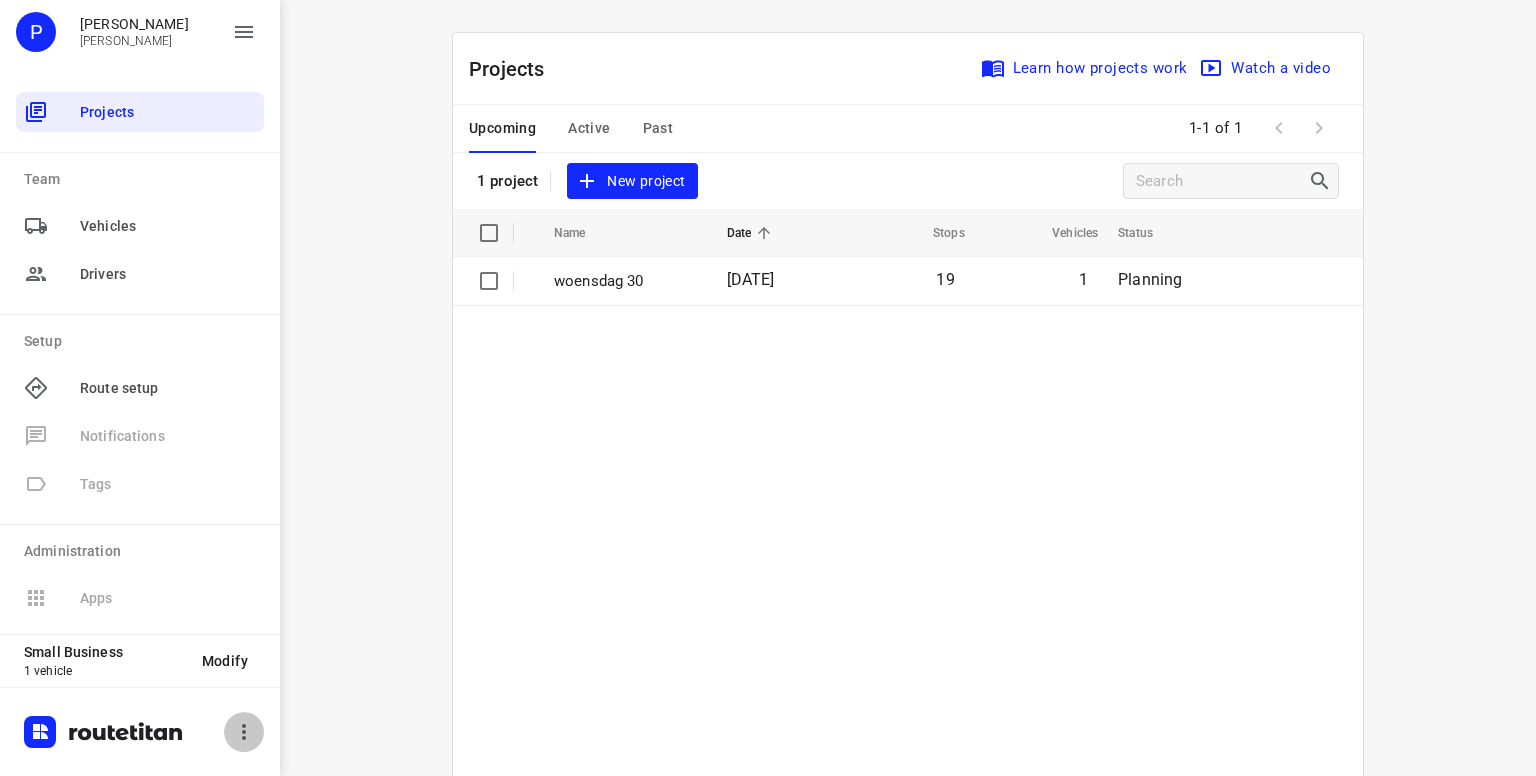 click 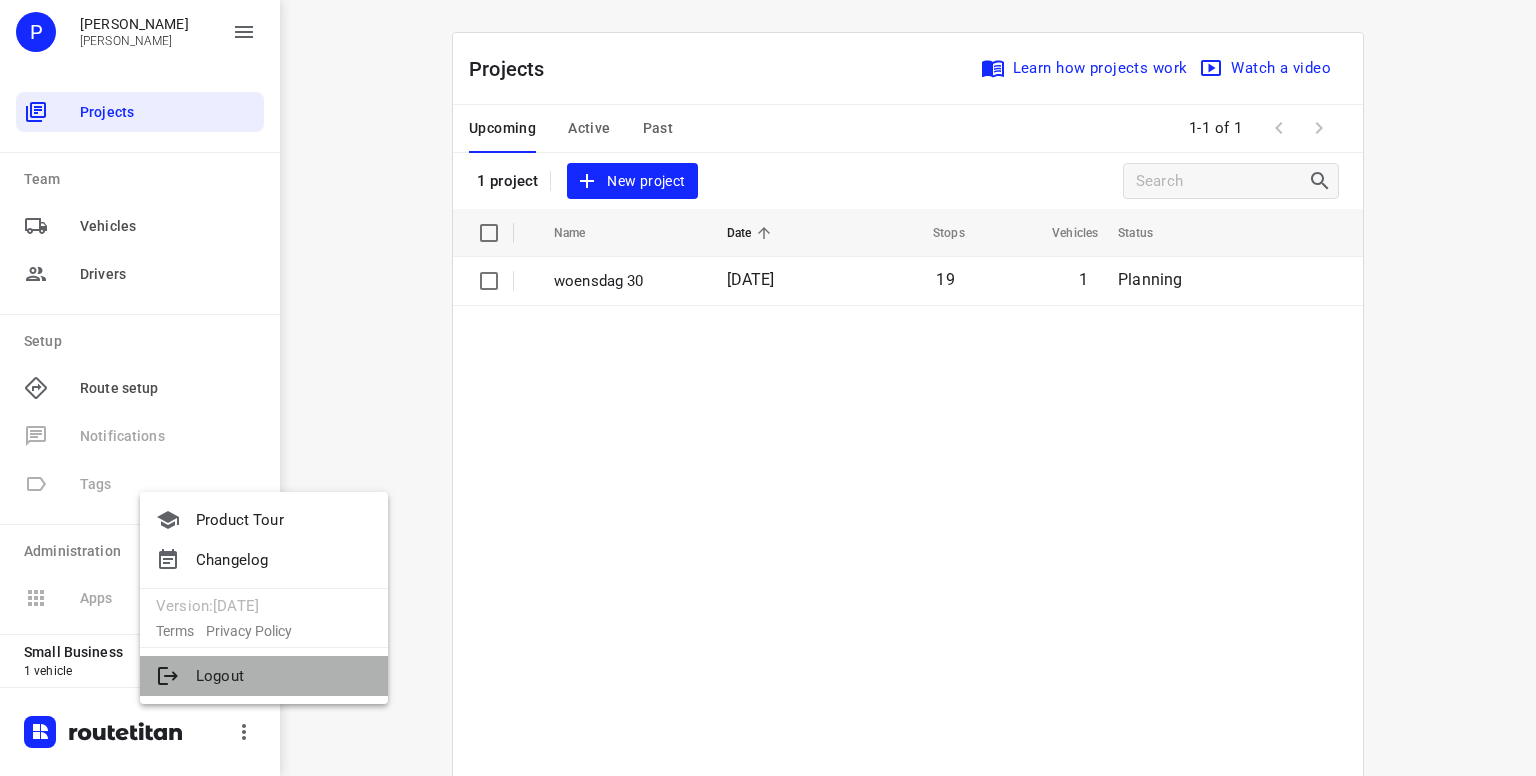 click on "Logout" at bounding box center [264, 676] 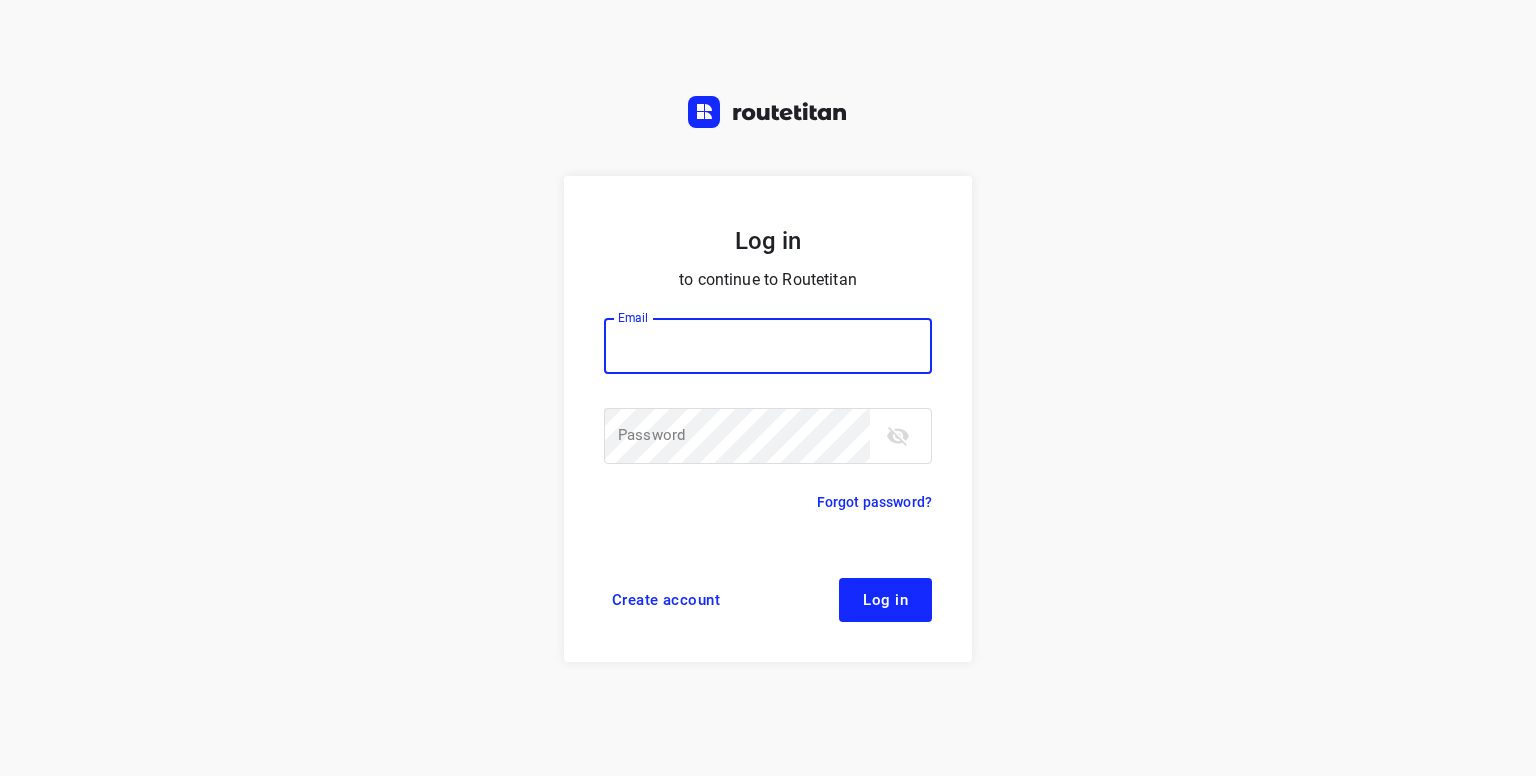 scroll, scrollTop: 0, scrollLeft: 0, axis: both 